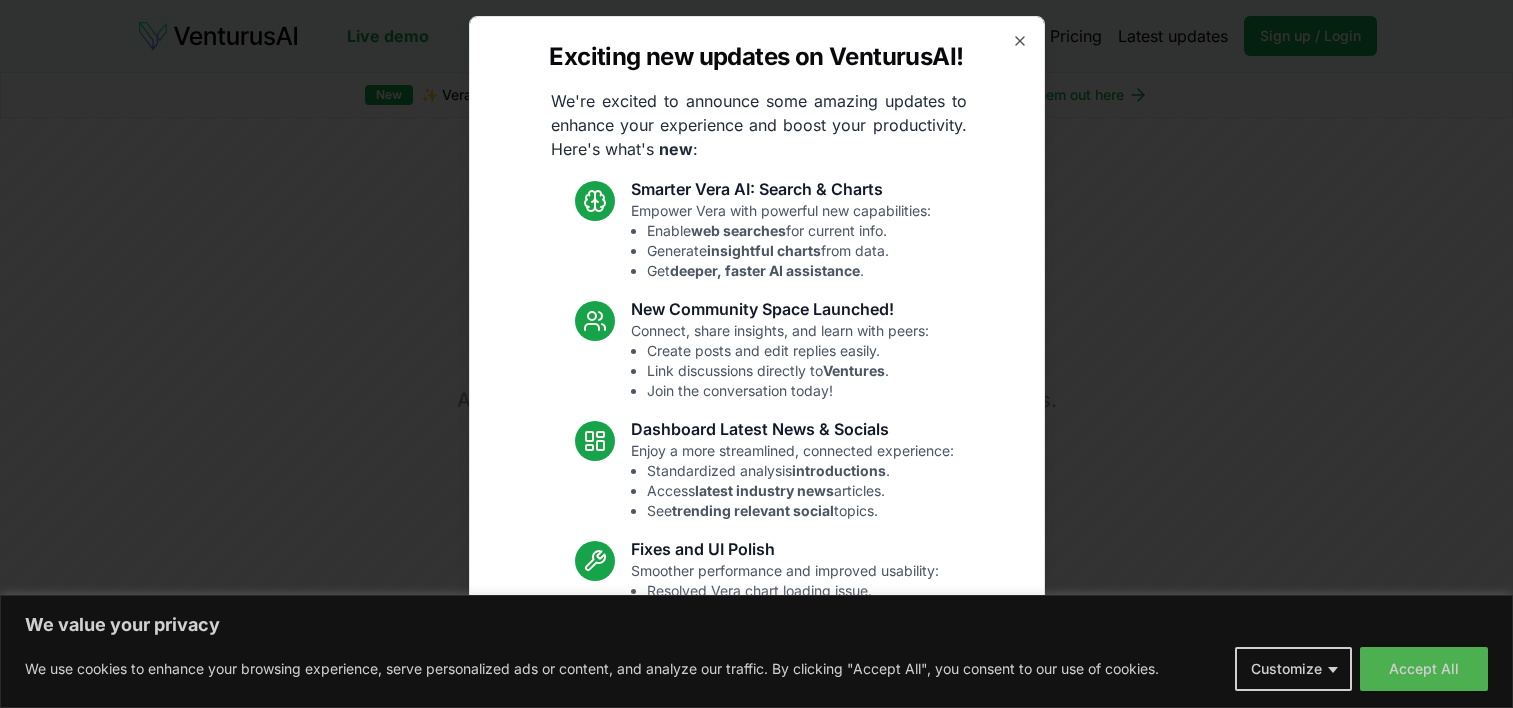 scroll, scrollTop: 0, scrollLeft: 0, axis: both 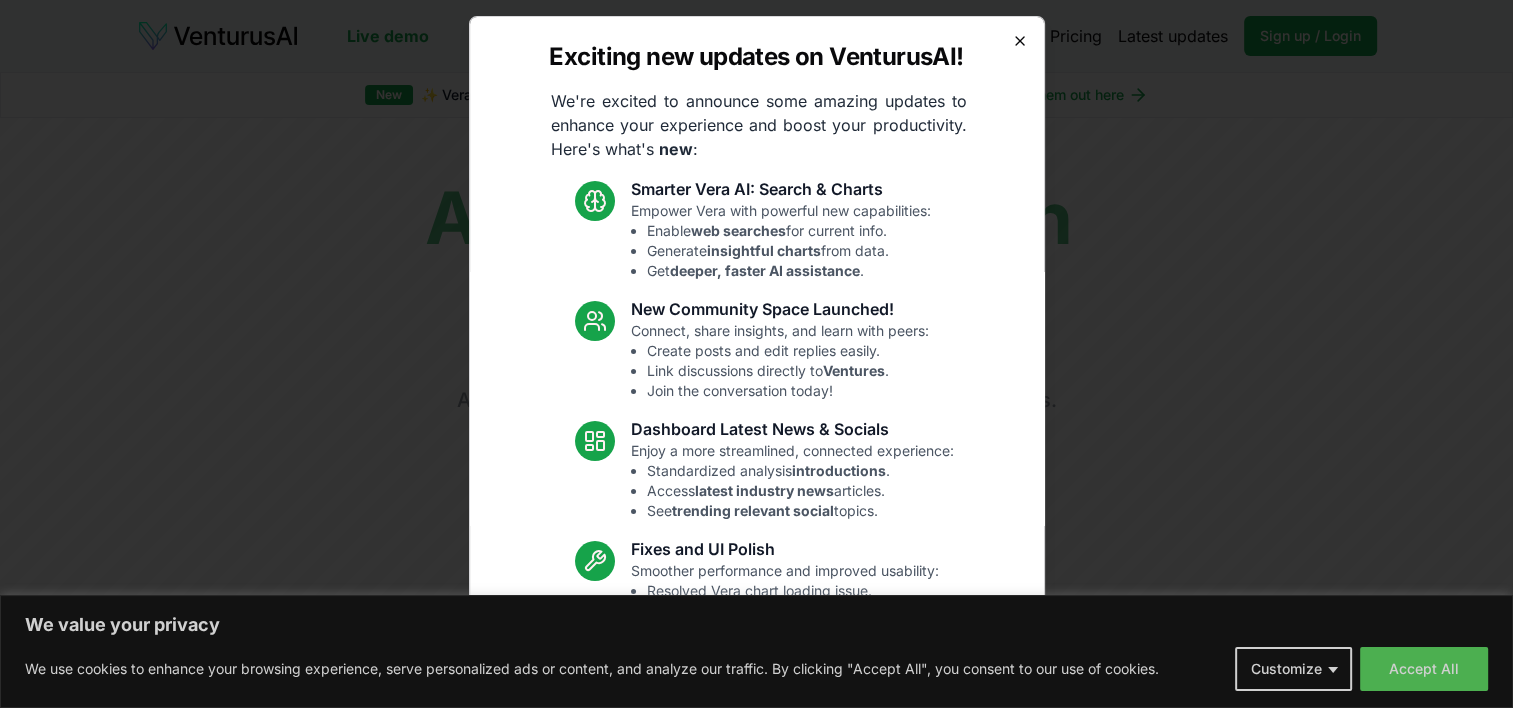 click 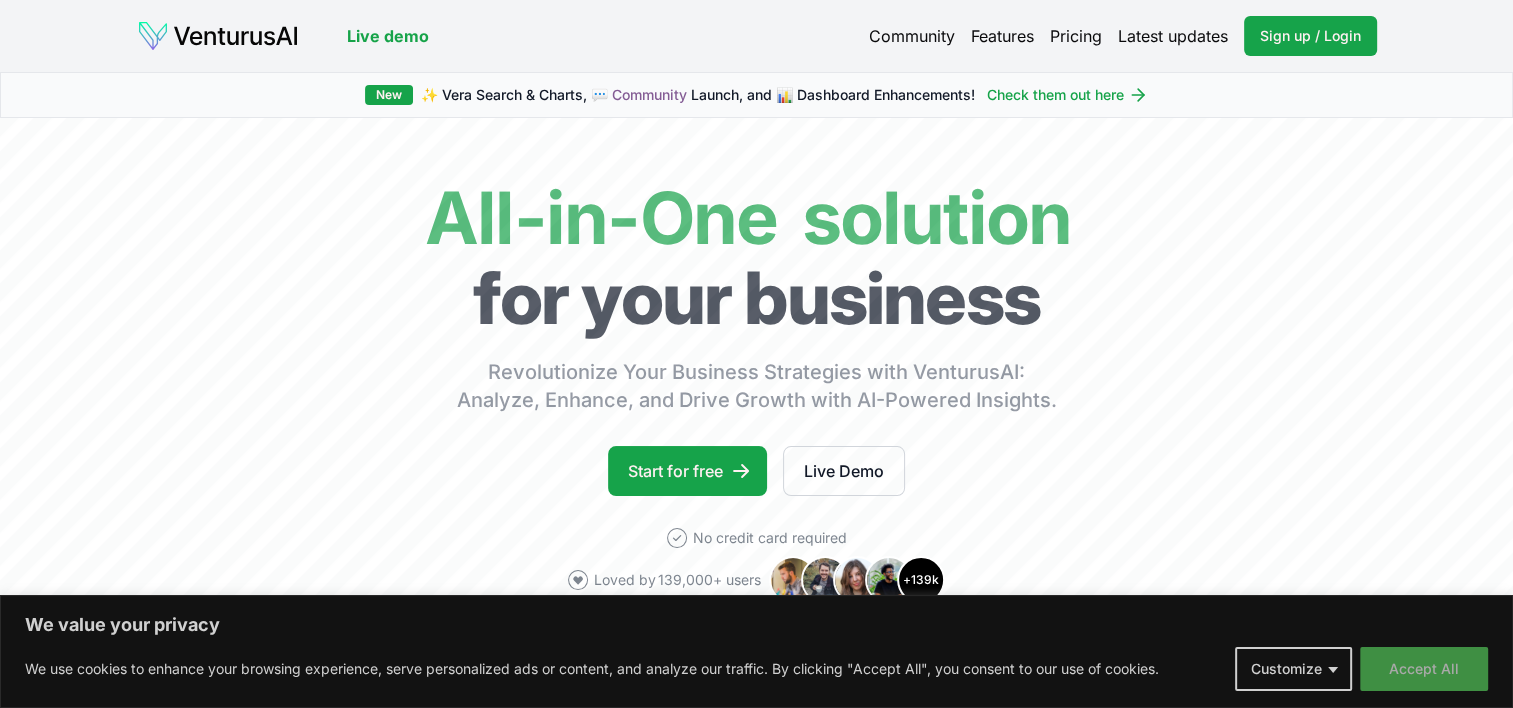 click on "Accept All" at bounding box center (1424, 669) 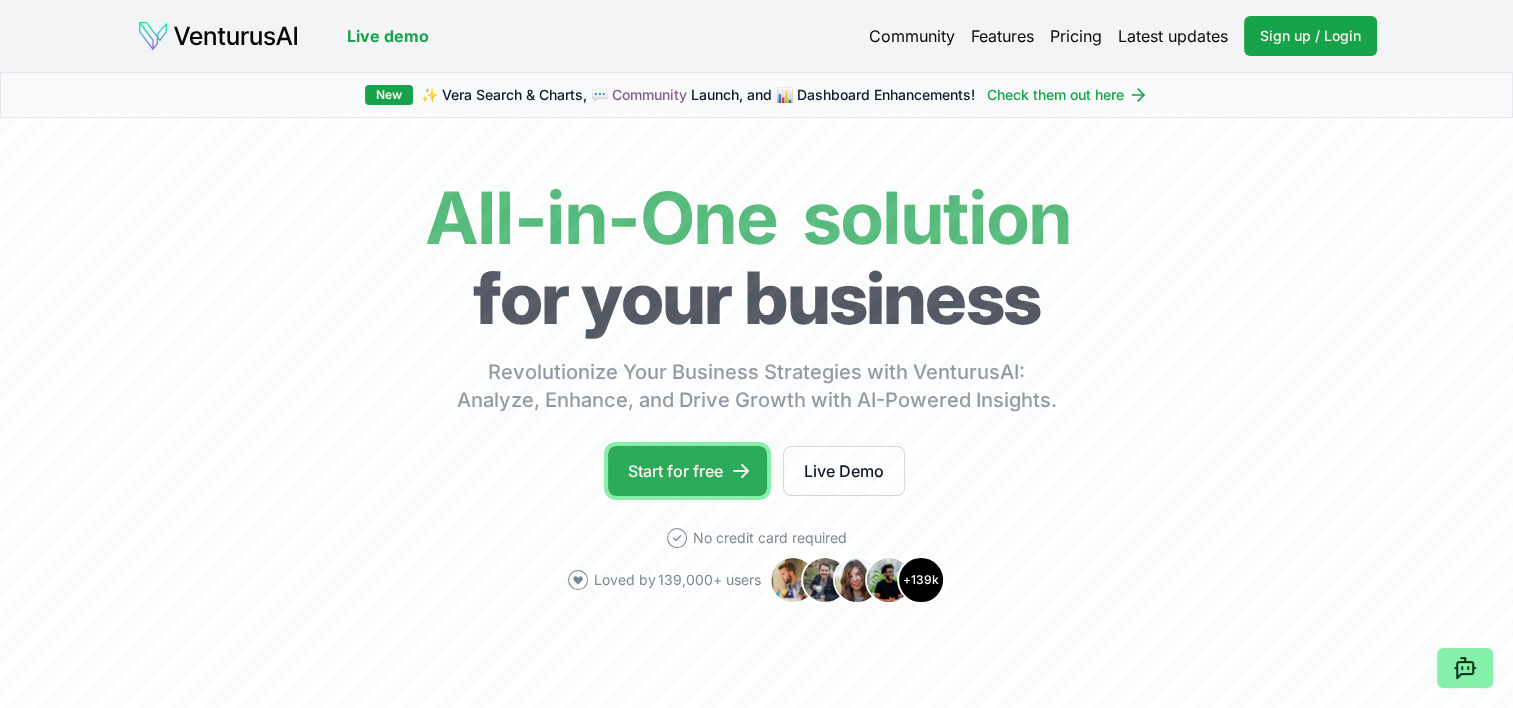 click on "Start for free" at bounding box center [687, 471] 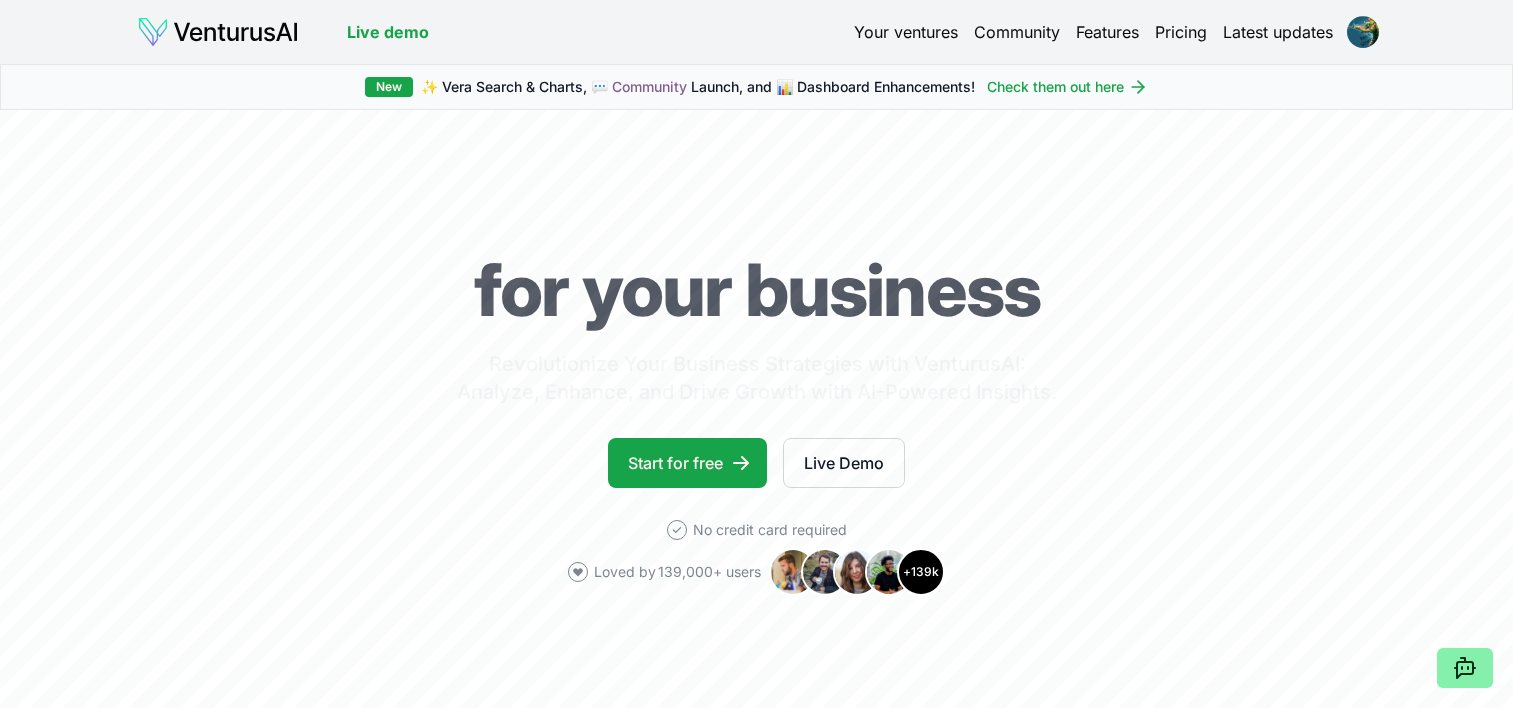 scroll, scrollTop: 0, scrollLeft: 0, axis: both 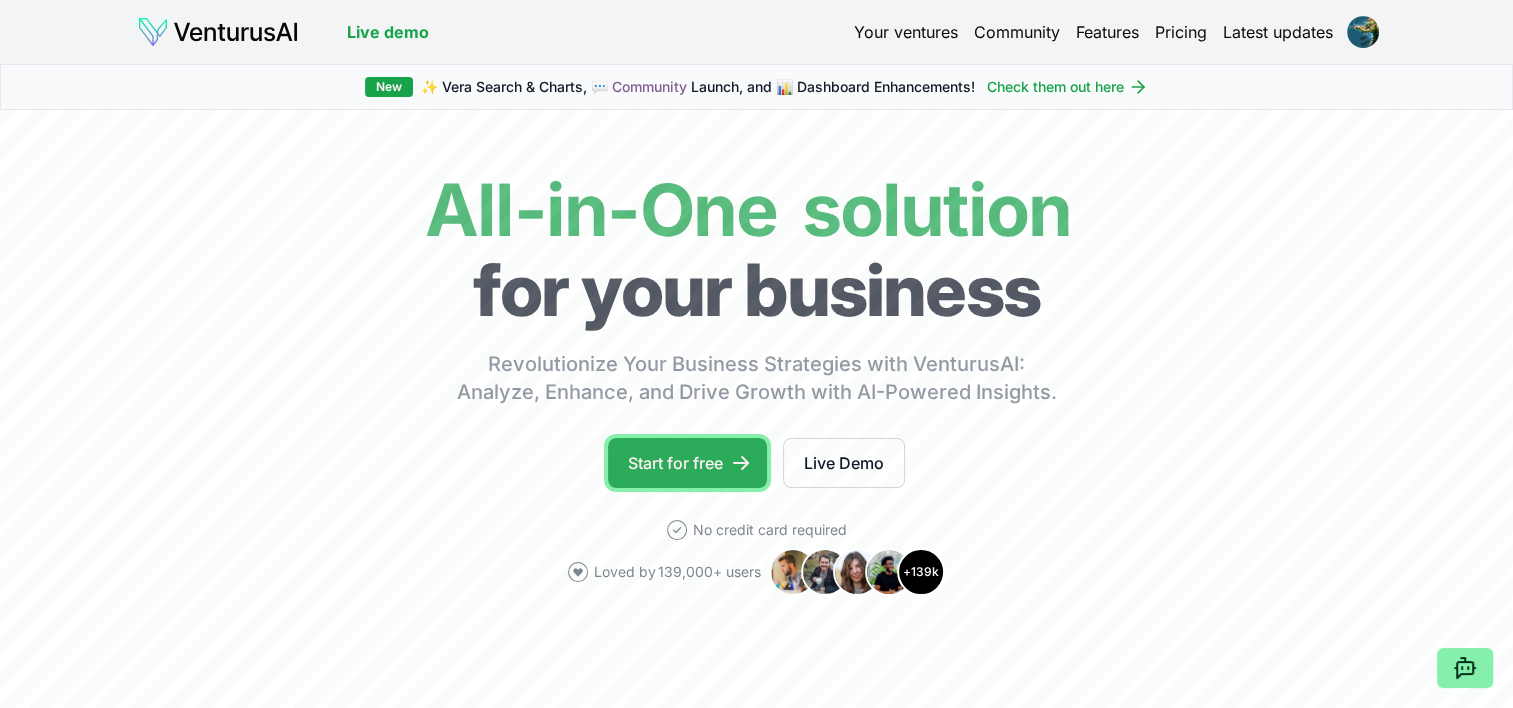 click on "Start for free" at bounding box center [687, 463] 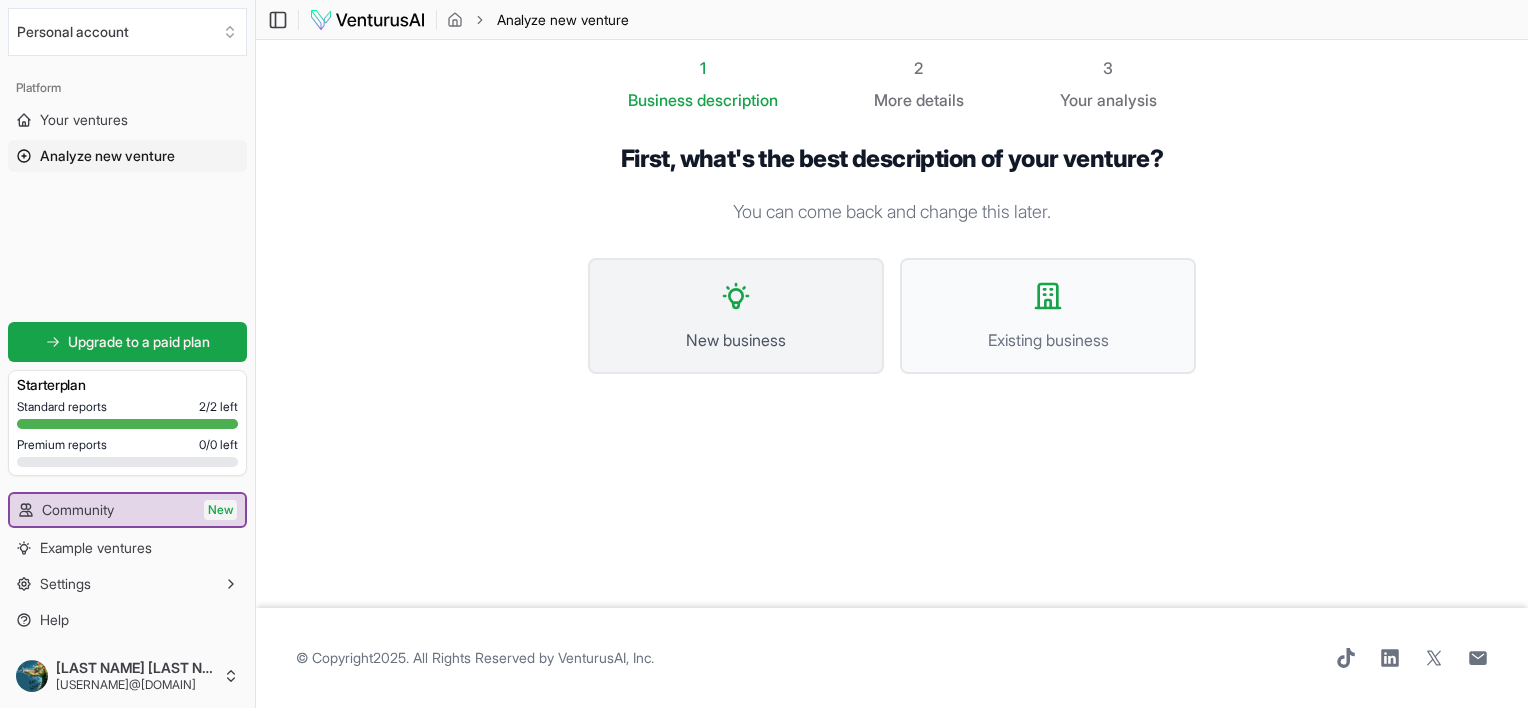 click on "New business" at bounding box center [736, 340] 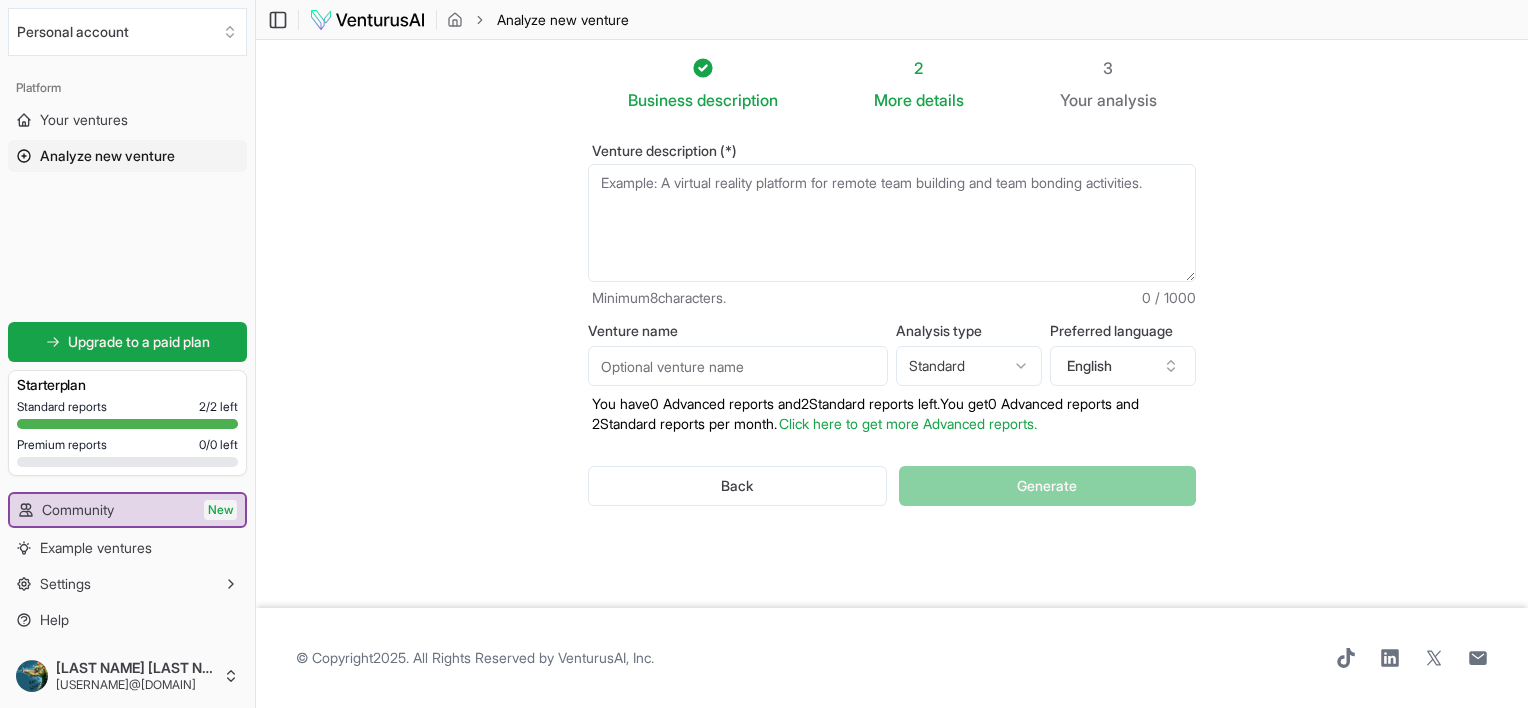 click on "Venture description (*)" at bounding box center (892, 223) 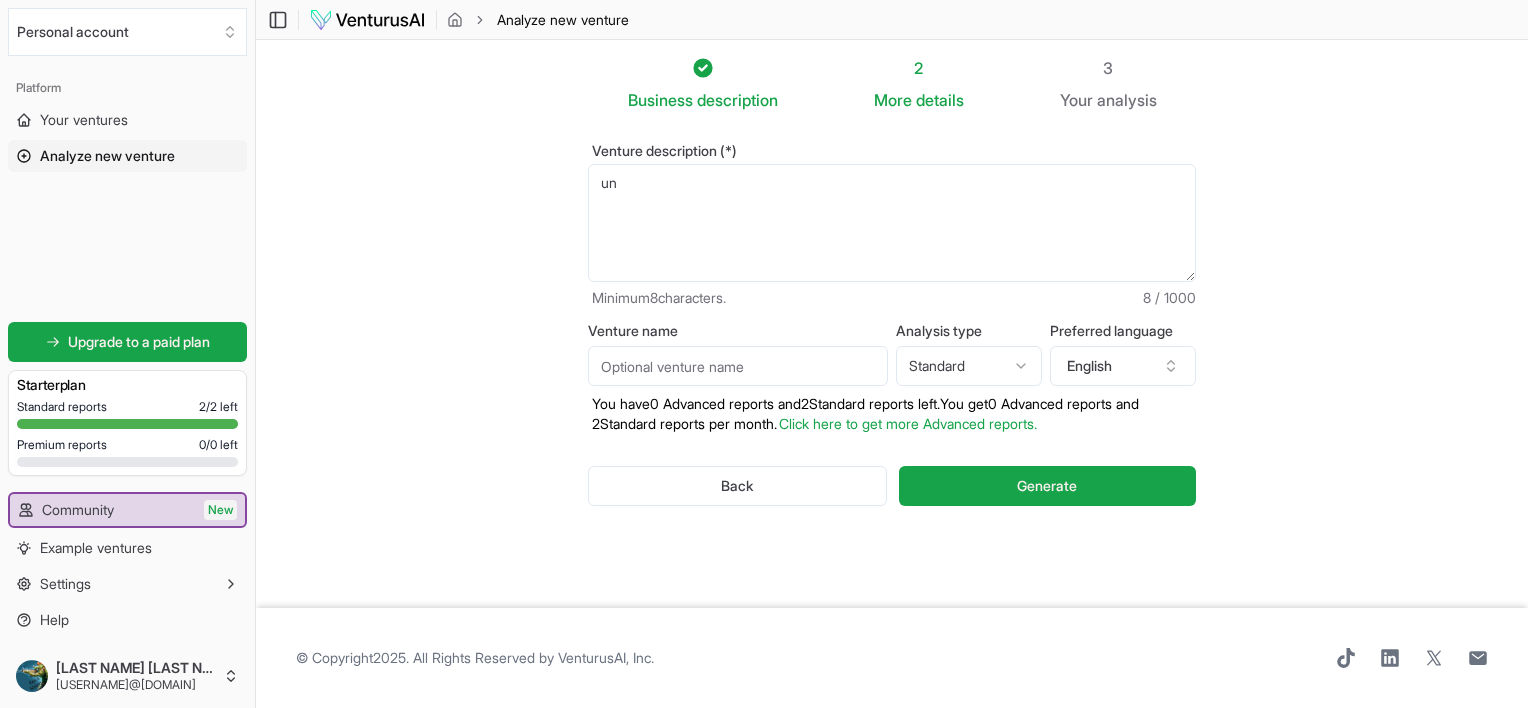 type on "u" 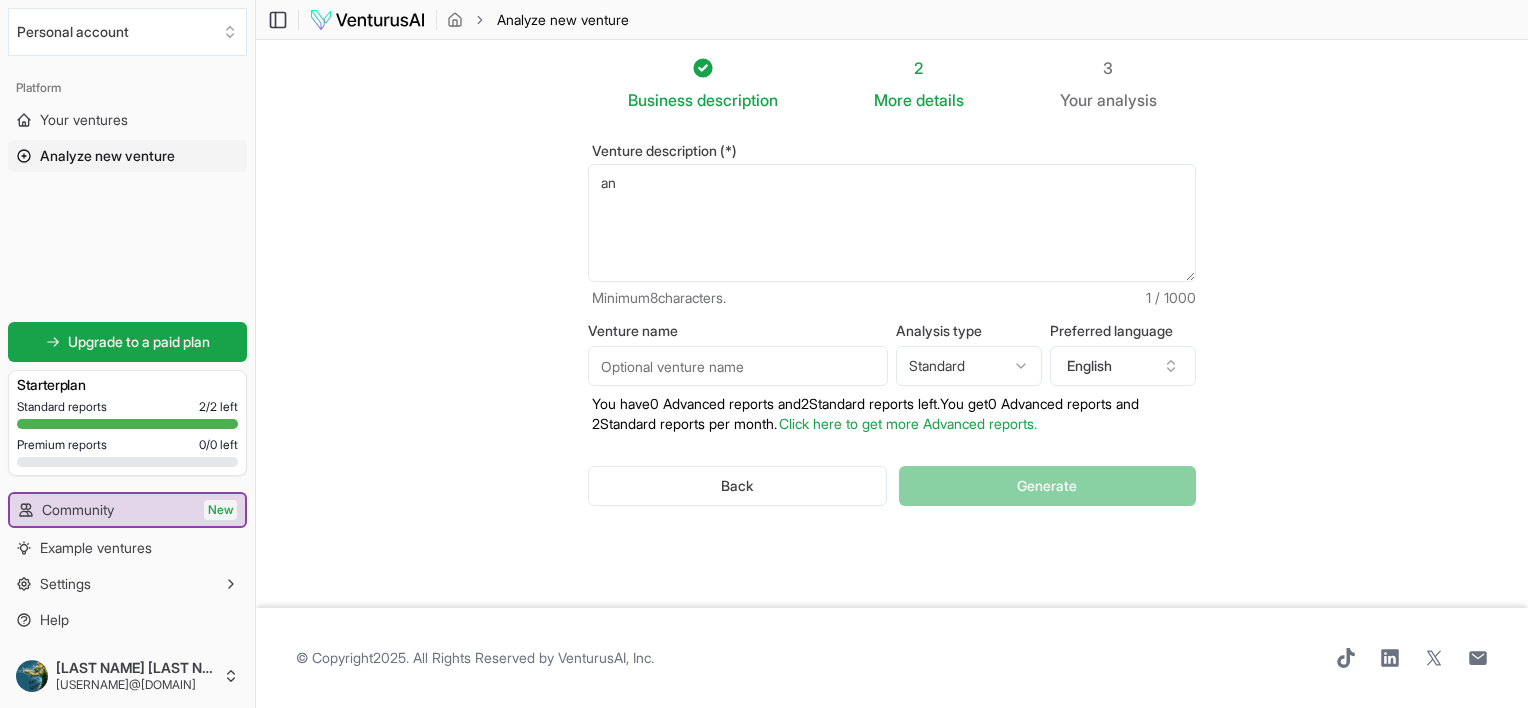 type on "a" 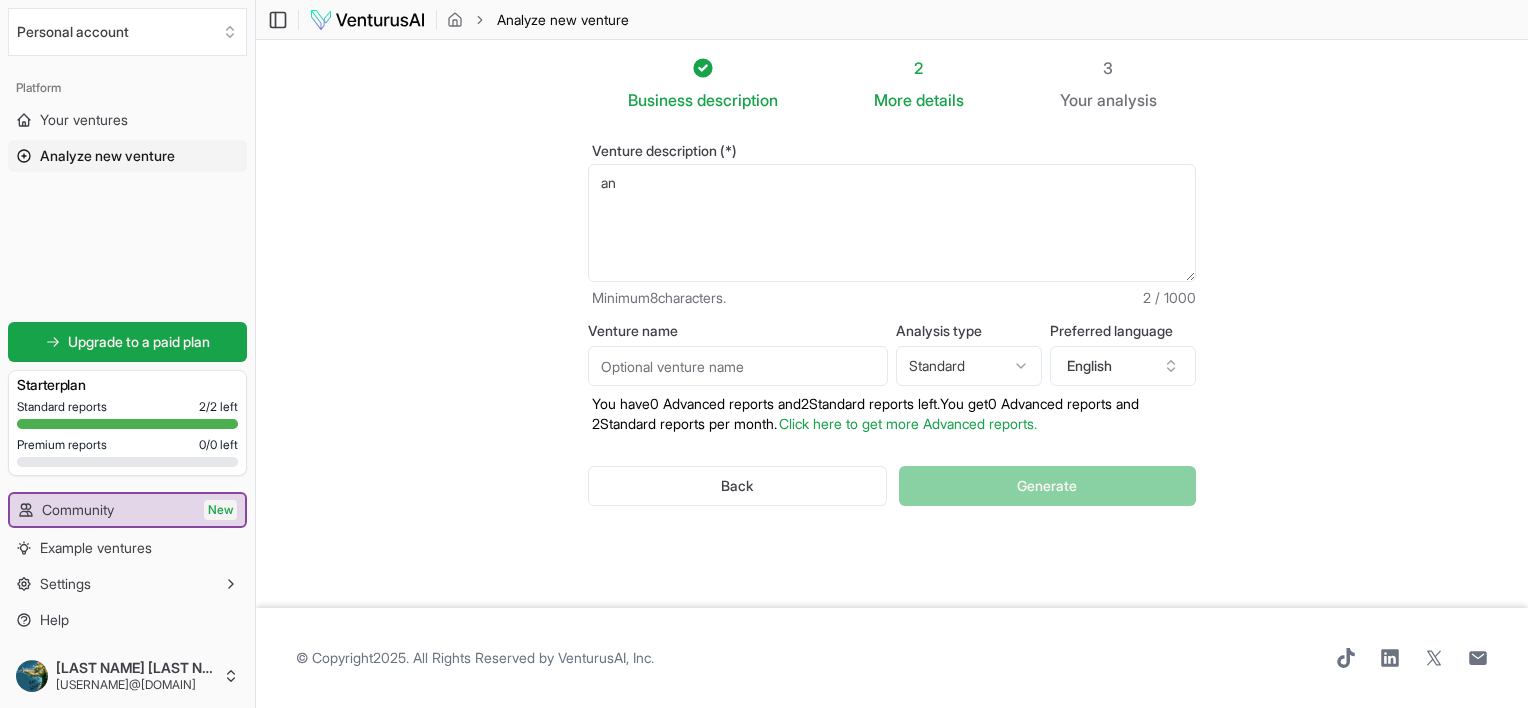 type on "a" 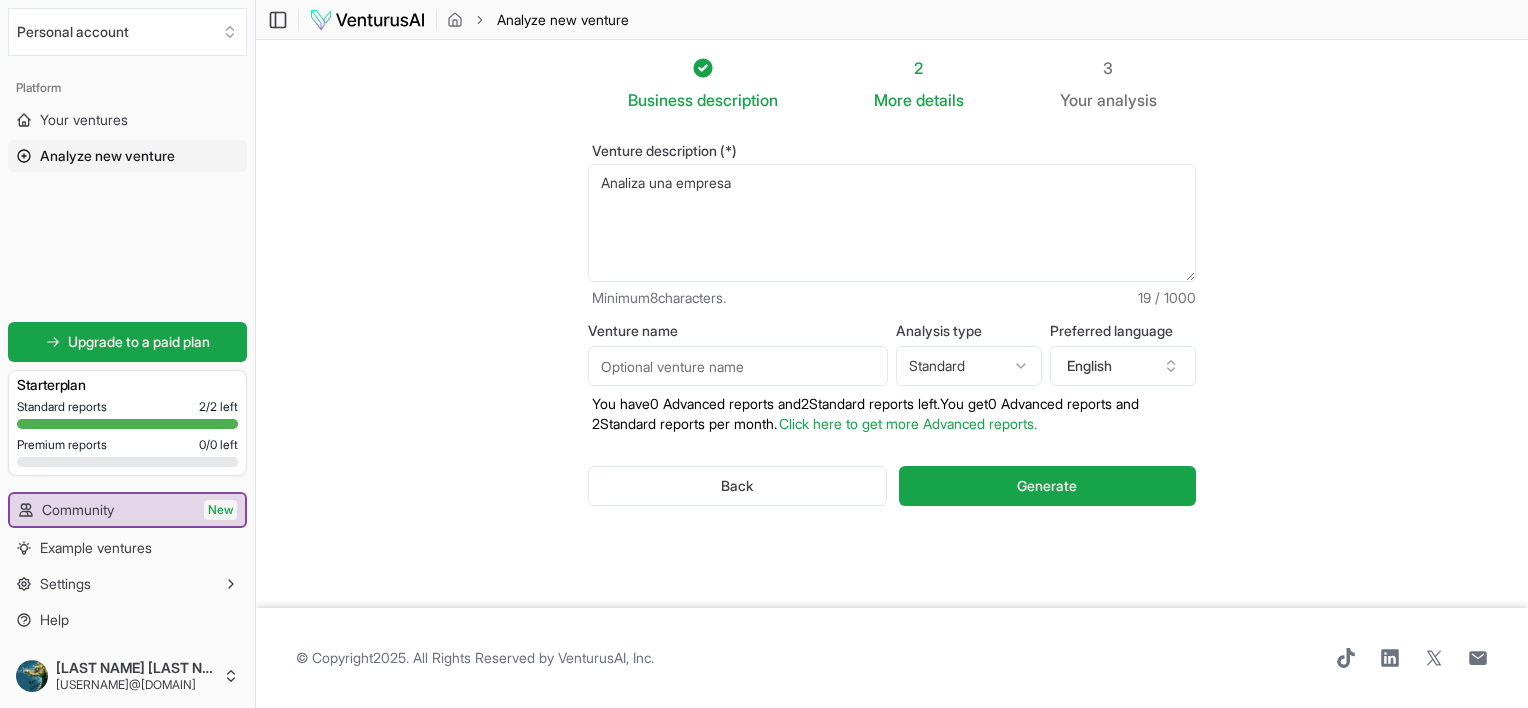 click on "Analisa una empresa" at bounding box center [892, 223] 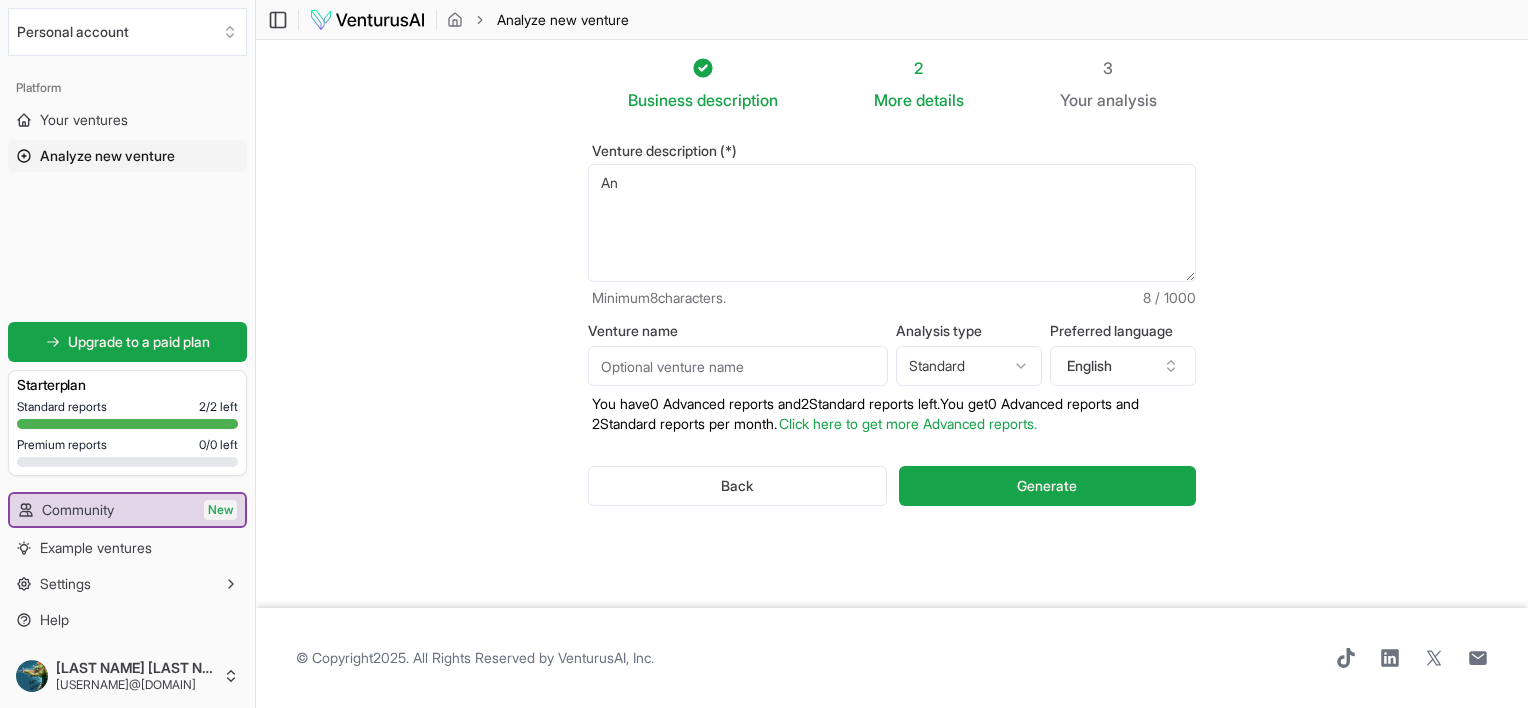 type on "A" 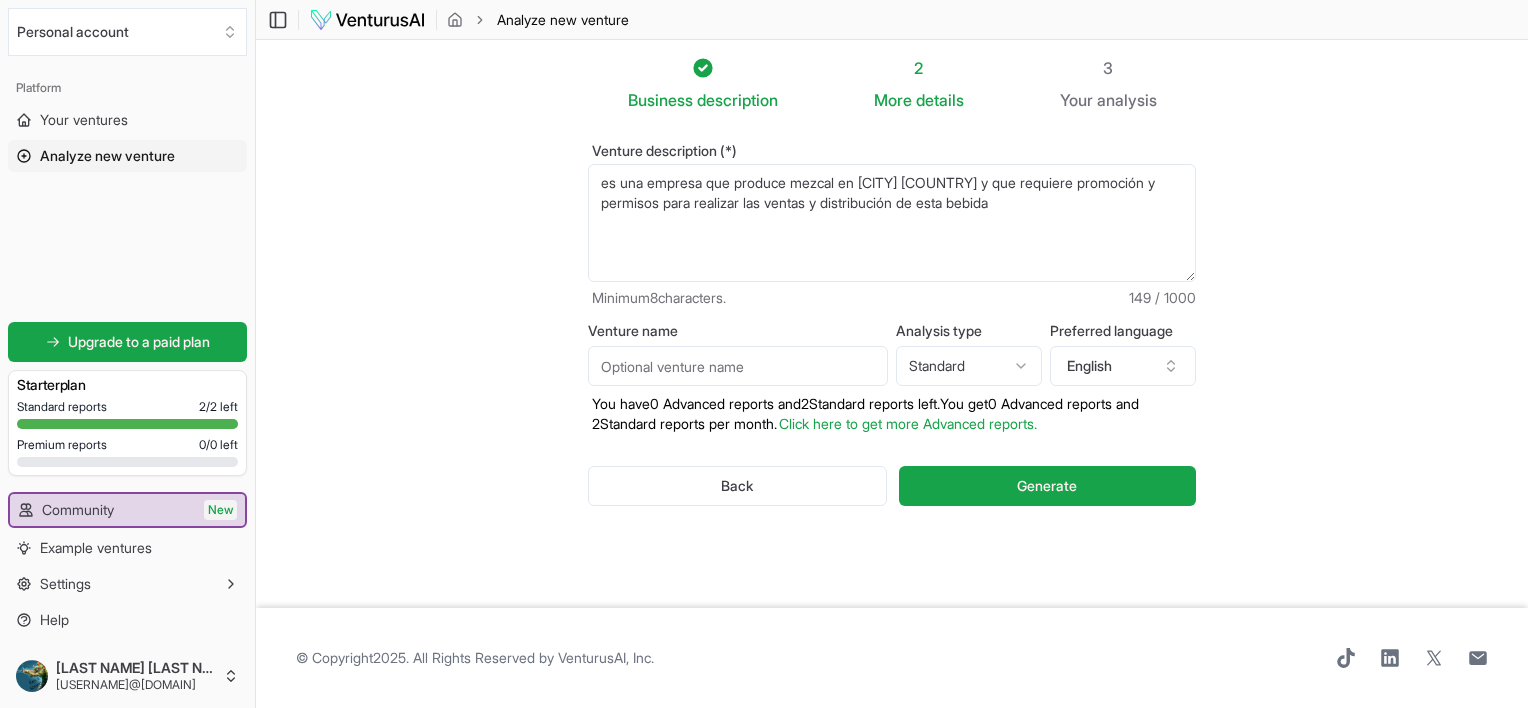 type on "es una empresa que produce mezcal en [CITY] [COUNTRY] y que requiere promoción y permisos para realizar las ventas y distribución de esta bebida" 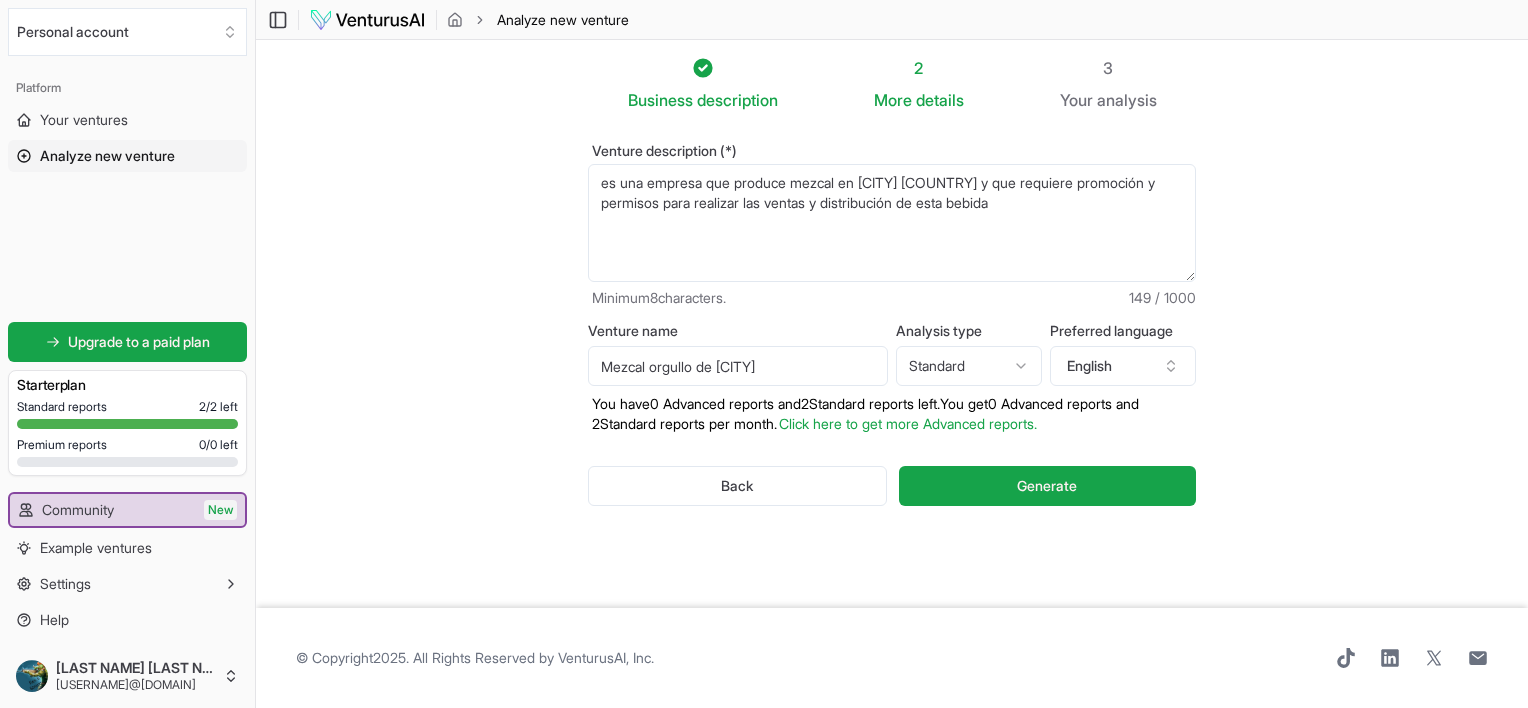 type on "Mezcal orgullo de [CITY]" 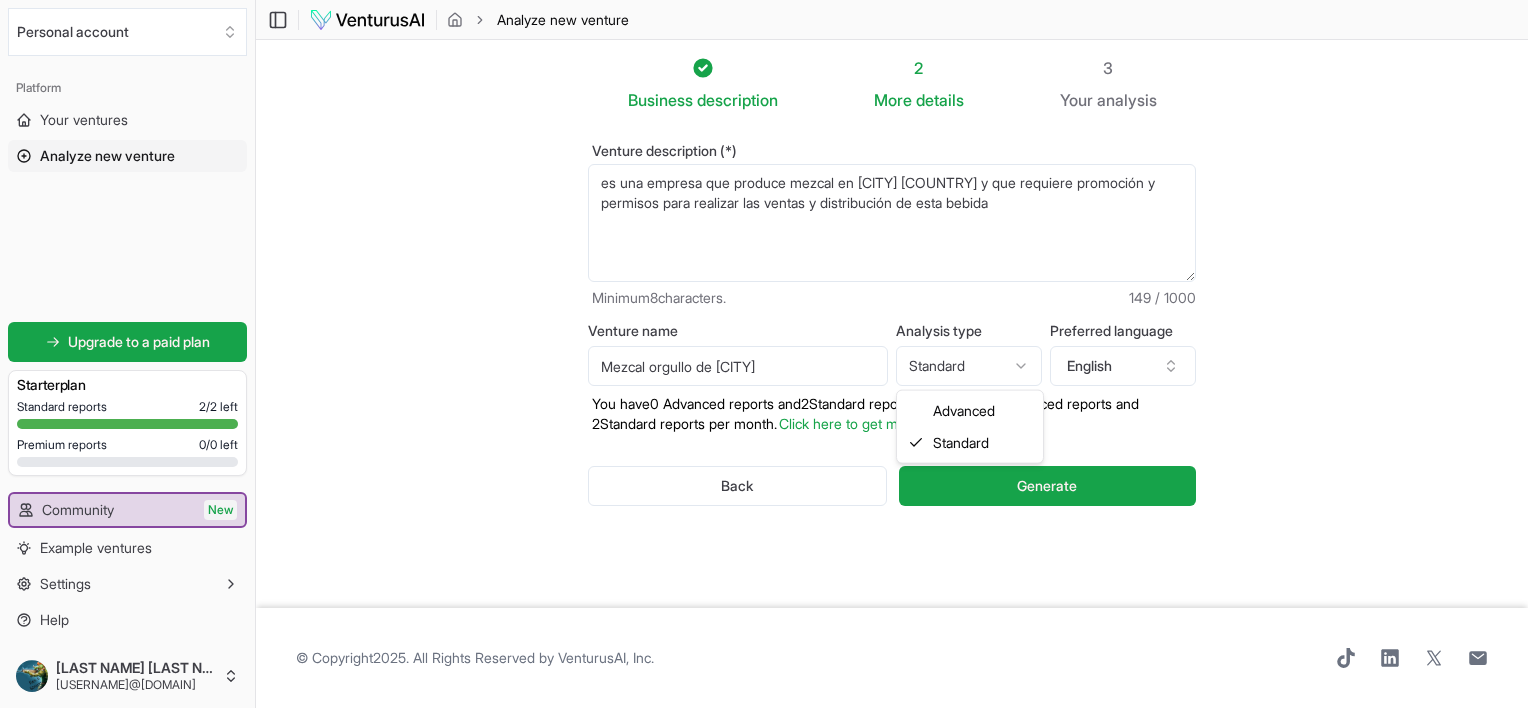 click on "We value your privacy We use cookies to enhance your browsing experience, serve personalized ads or content, and analyze our traffic. By clicking "Accept All", you consent to our use of cookies. Customize    Accept All Customize Consent Preferences   We use cookies to help you navigate efficiently and perform certain functions. You will find detailed information about all cookies under each consent category below. The cookies that are categorized as "Necessary" are stored on your browser as they are essential for enabling the basic functionalities of the site. ...  Show more Necessary Always Active Necessary cookies are required to enable the basic features of this site, such as providing secure log-in or adjusting your consent preferences. These cookies do not store any personally identifiable data. Cookie cookieyes-consent Duration 1 year Description Cookie __cf_bm Duration 1 hour Description This cookie, set by Cloudflare, is used to support Cloudflare Bot Management.  Cookie _cfuvid Duration session lidc" at bounding box center [764, 354] 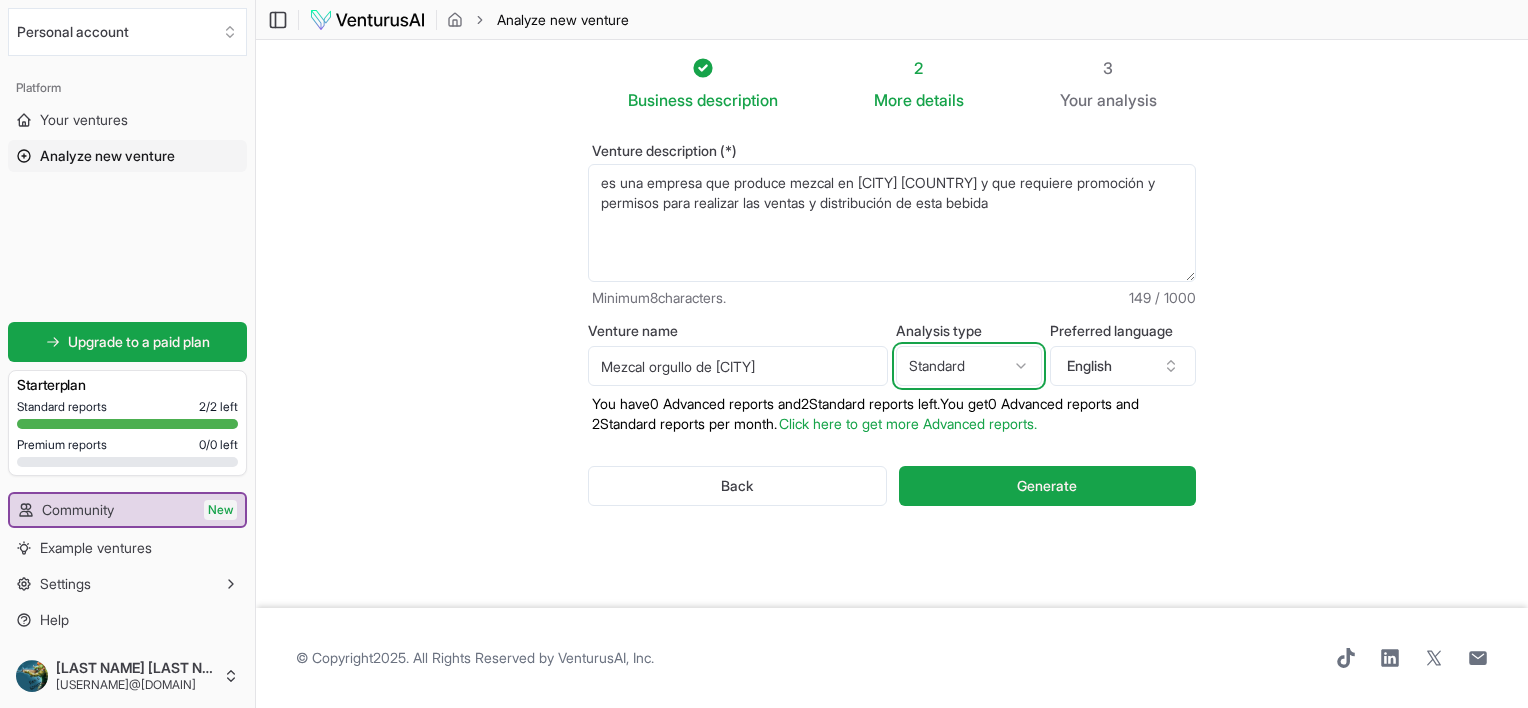 click on "We value your privacy We use cookies to enhance your browsing experience, serve personalized ads or content, and analyze our traffic. By clicking "Accept All", you consent to our use of cookies. Customize    Accept All Customize Consent Preferences   We use cookies to help you navigate efficiently and perform certain functions. You will find detailed information about all cookies under each consent category below. The cookies that are categorized as "Necessary" are stored on your browser as they are essential for enabling the basic functionalities of the site. ...  Show more Necessary Always Active Necessary cookies are required to enable the basic features of this site, such as providing secure log-in or adjusting your consent preferences. These cookies do not store any personally identifiable data. Cookie cookieyes-consent Duration 1 year Description Cookie __cf_bm Duration 1 hour Description This cookie, set by Cloudflare, is used to support Cloudflare Bot Management.  Cookie _cfuvid Duration session lidc" at bounding box center [764, 354] 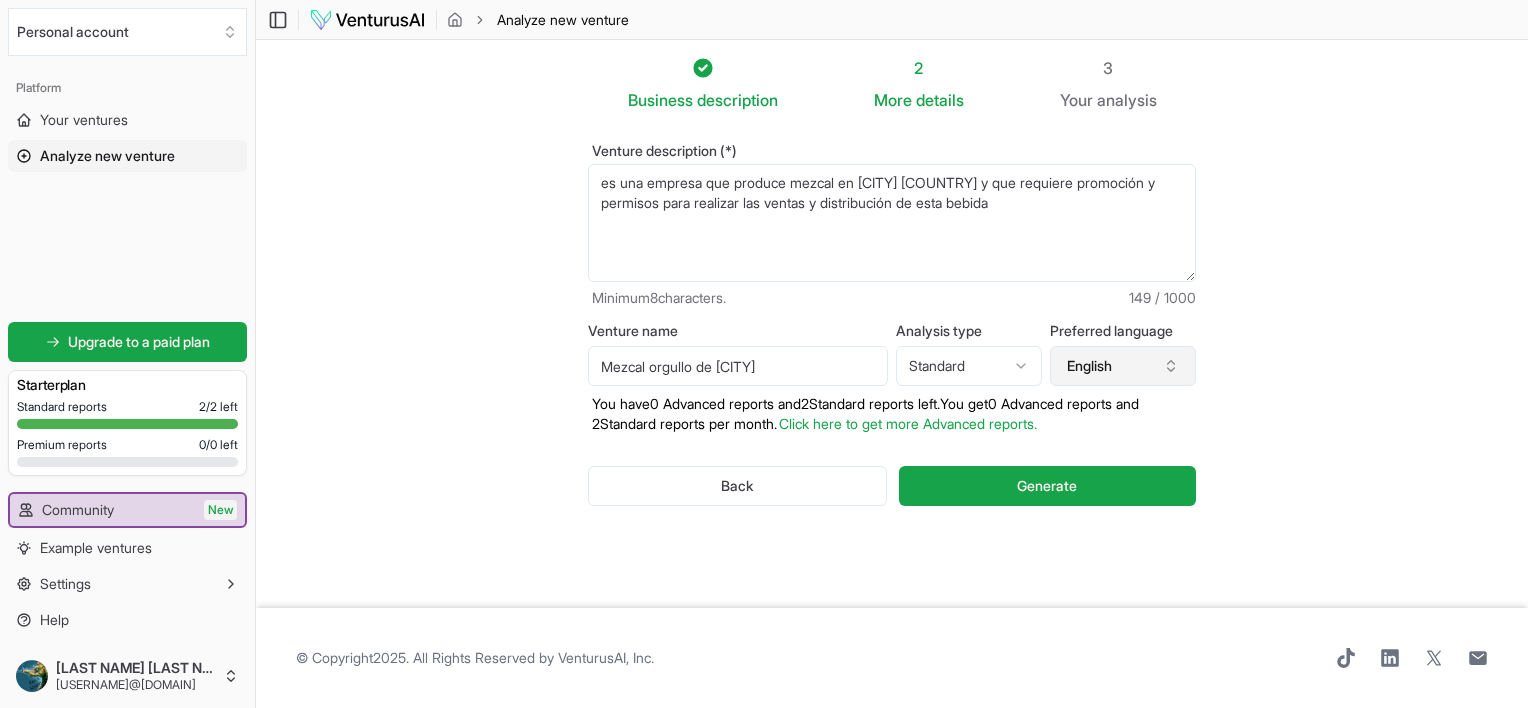 click 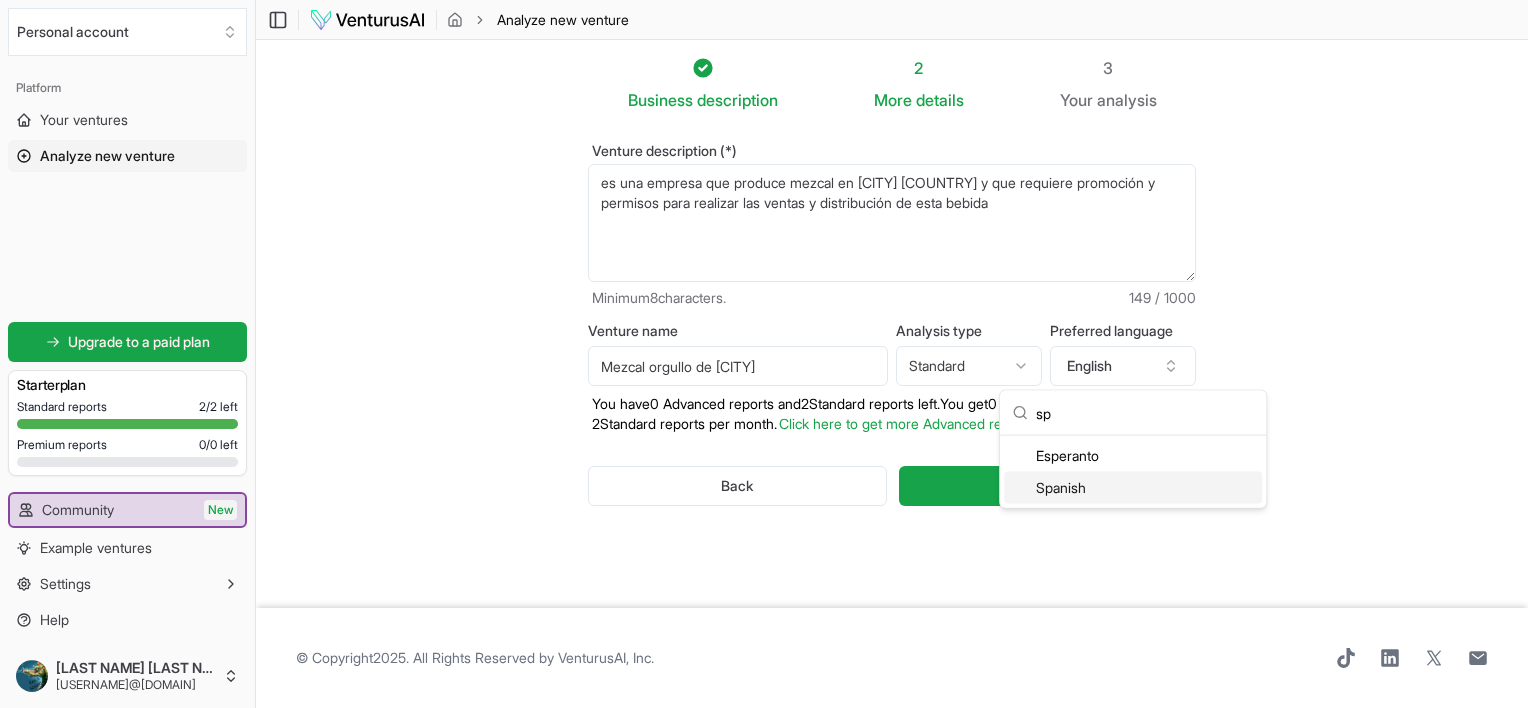 type on "sp" 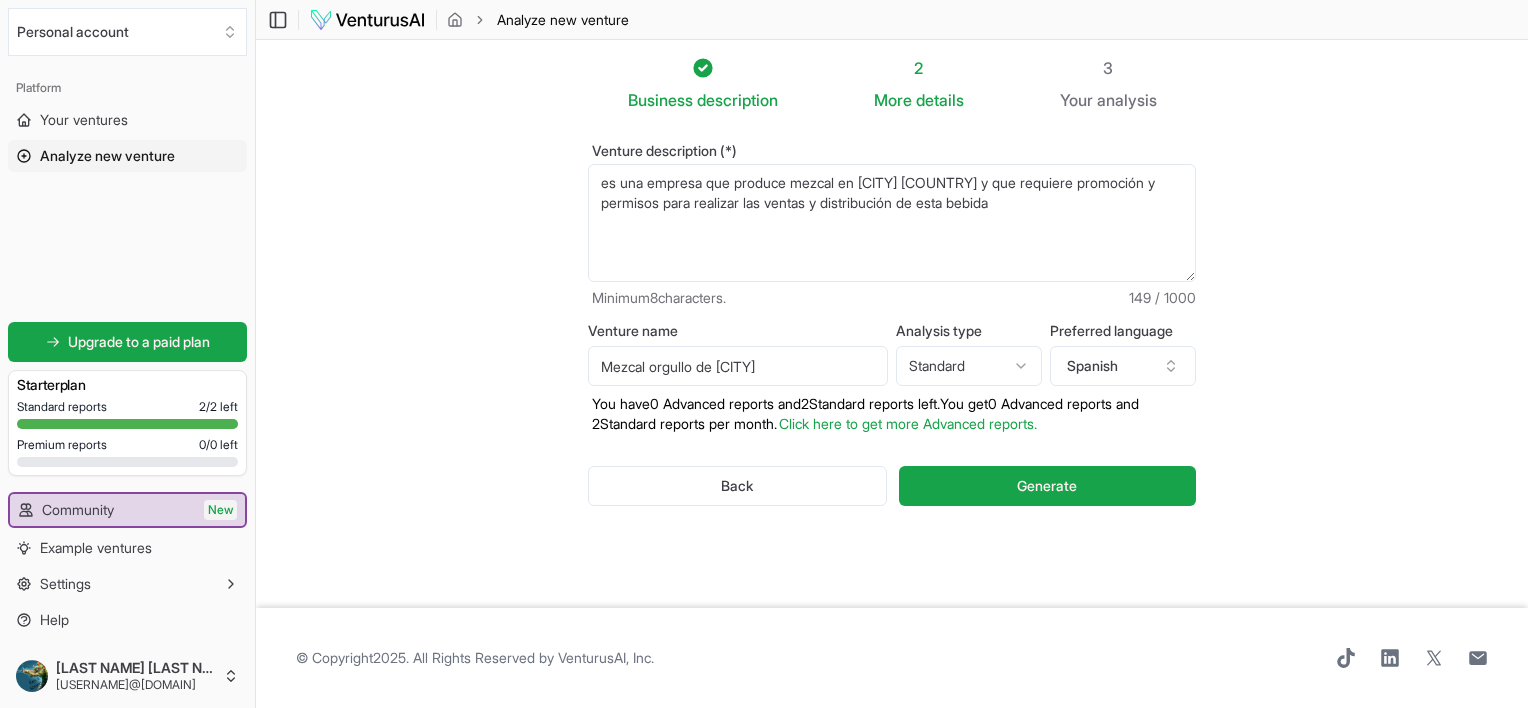 click on "Generate" at bounding box center [1047, 486] 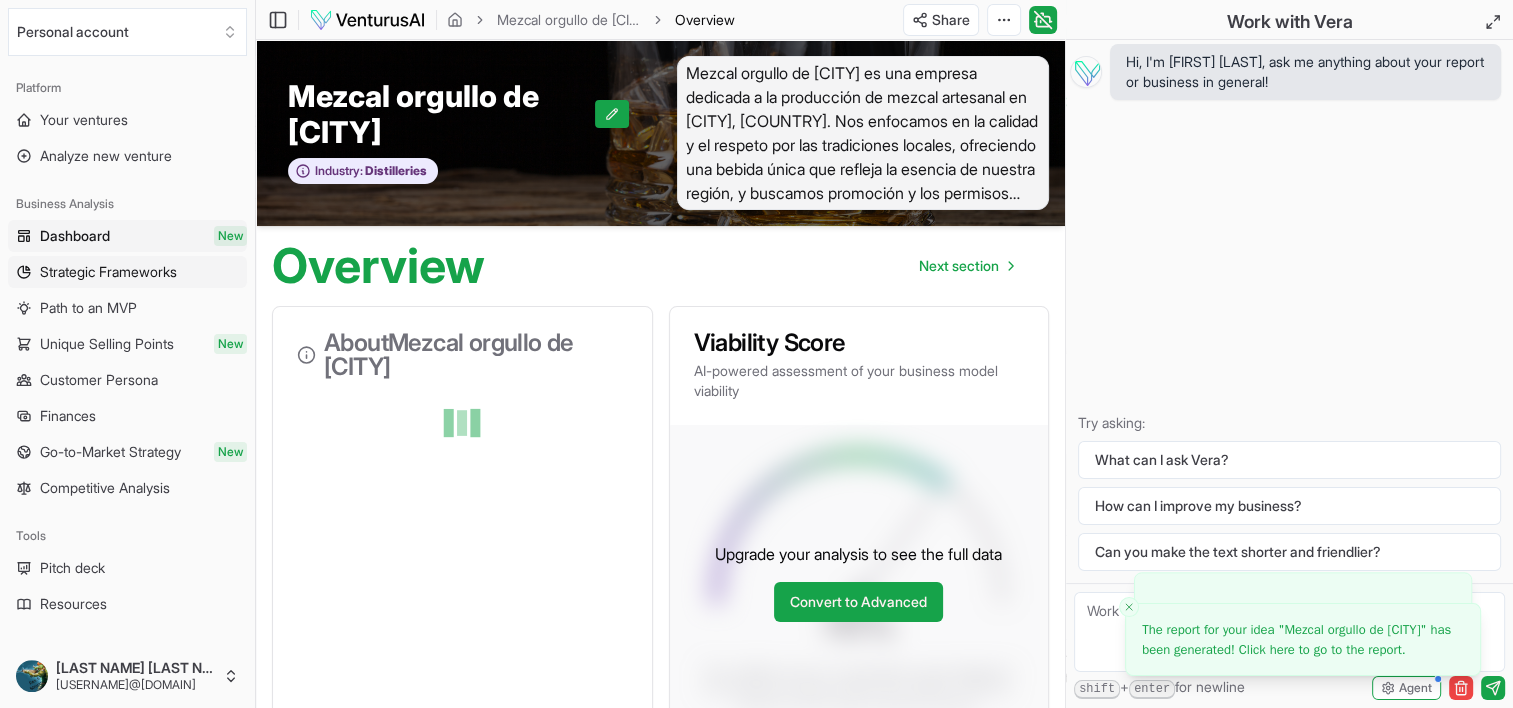 click on "Strategic Frameworks" at bounding box center (108, 272) 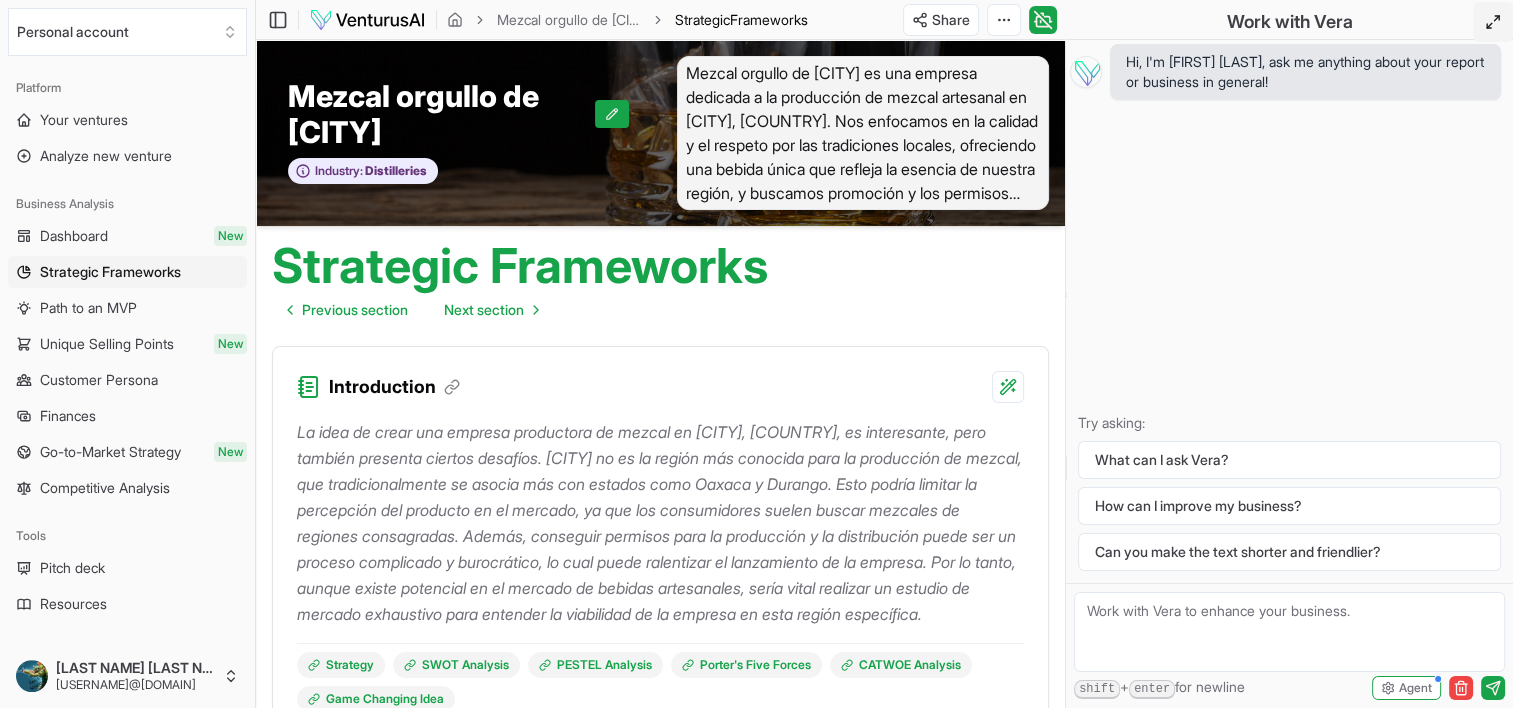 click 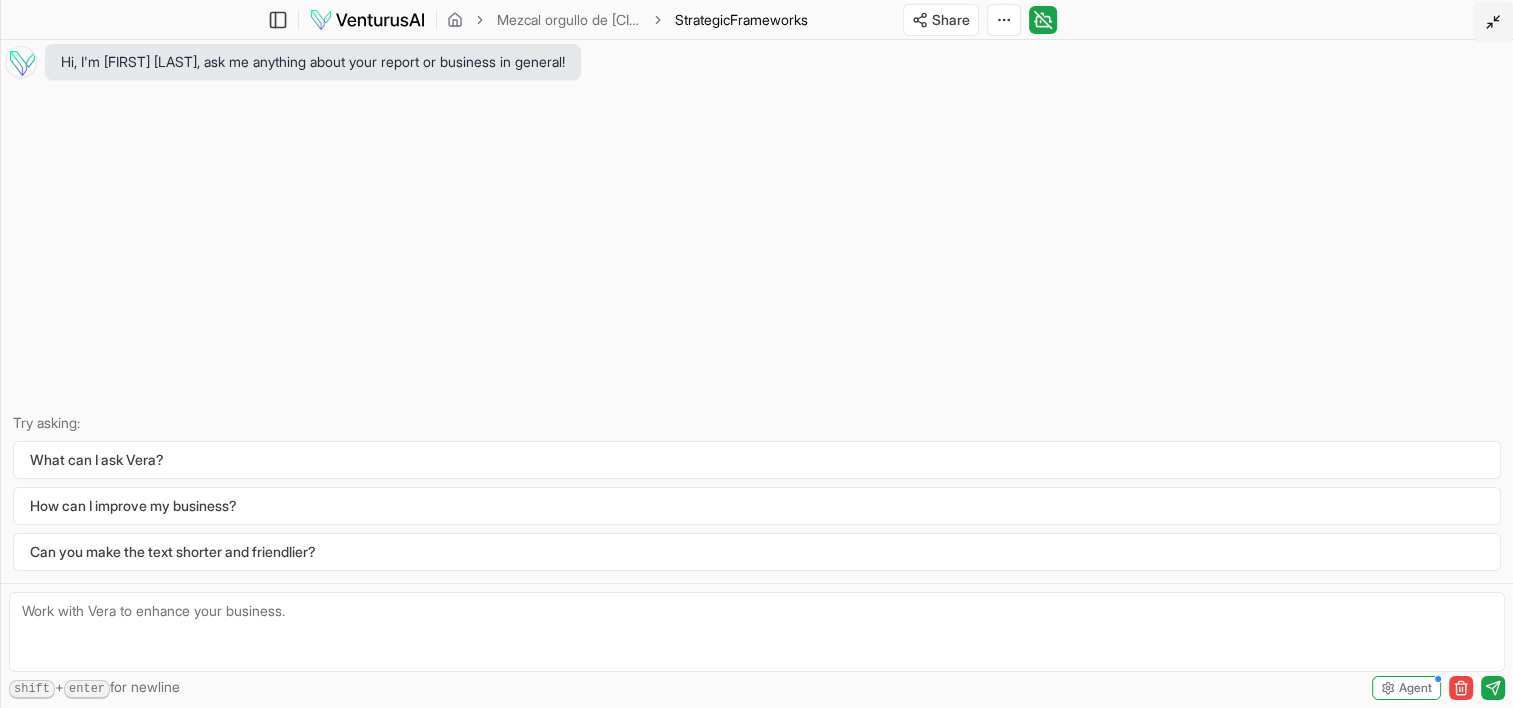 click 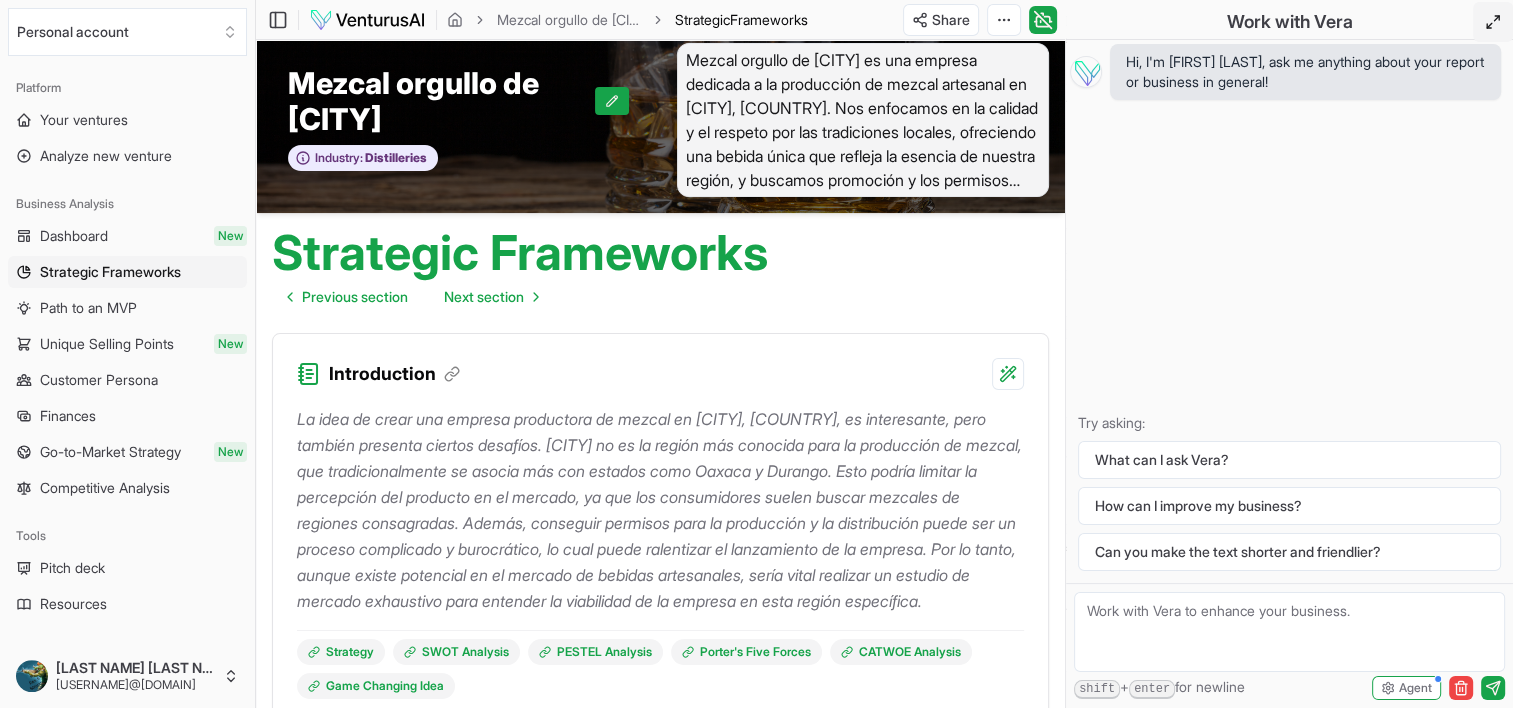 scroll, scrollTop: 0, scrollLeft: 0, axis: both 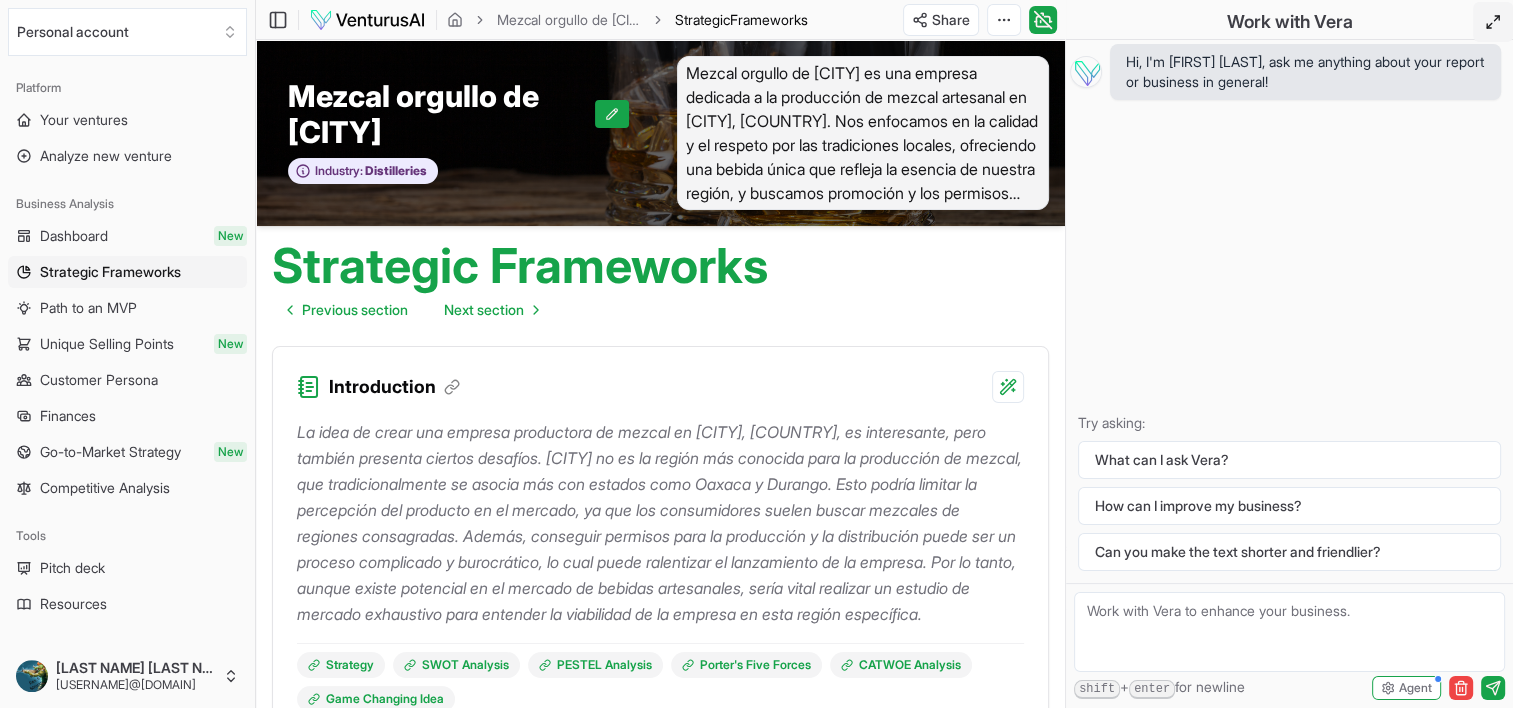 type 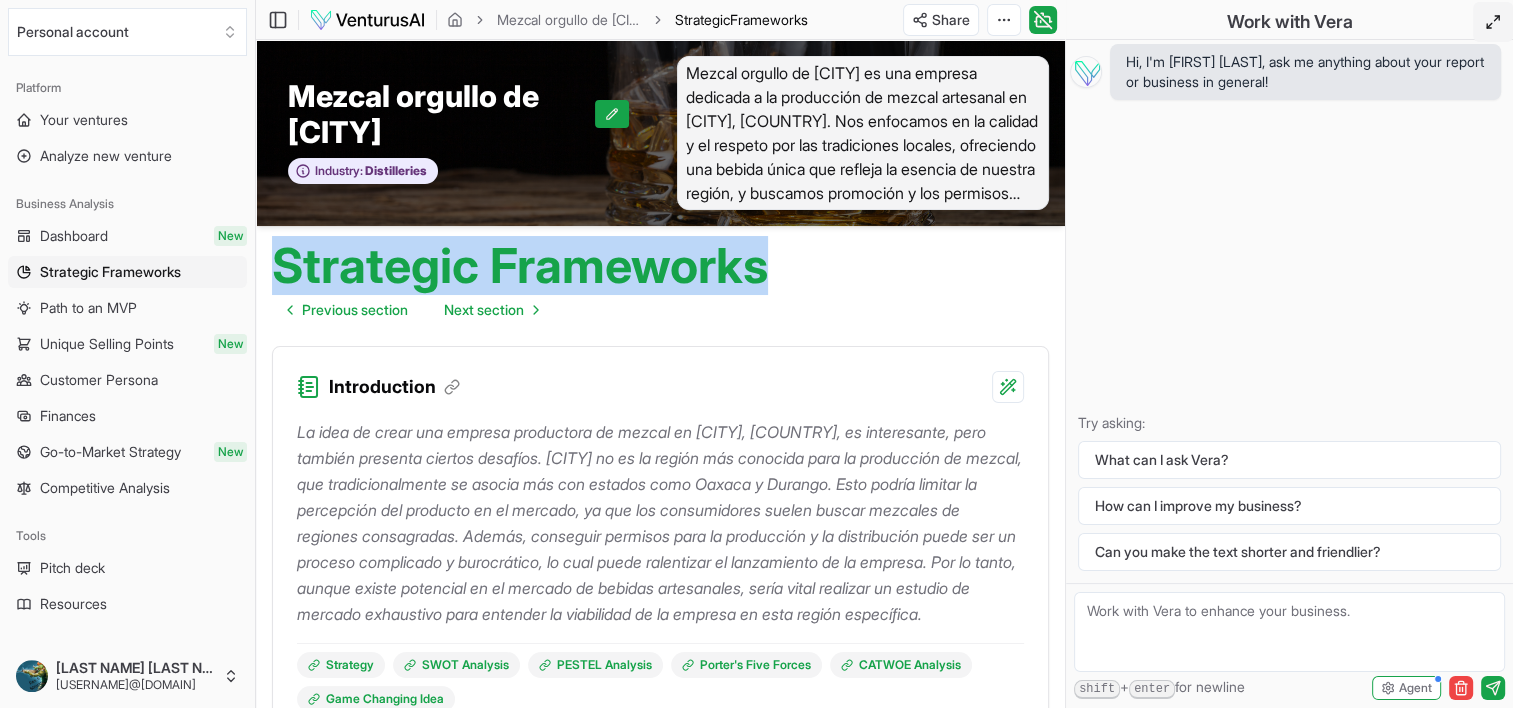 drag, startPoint x: 272, startPoint y: 251, endPoint x: 786, endPoint y: 269, distance: 514.31506 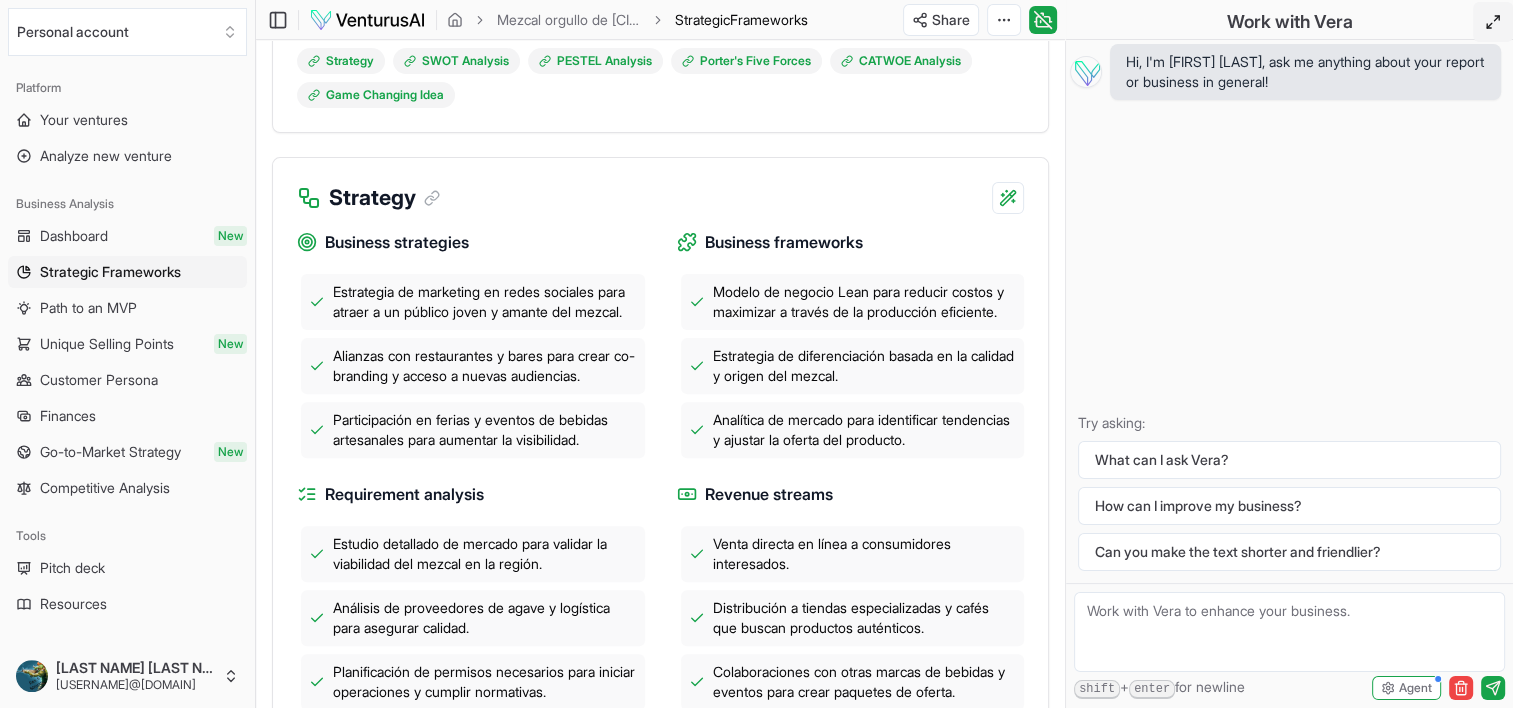 scroll, scrollTop: 607, scrollLeft: 0, axis: vertical 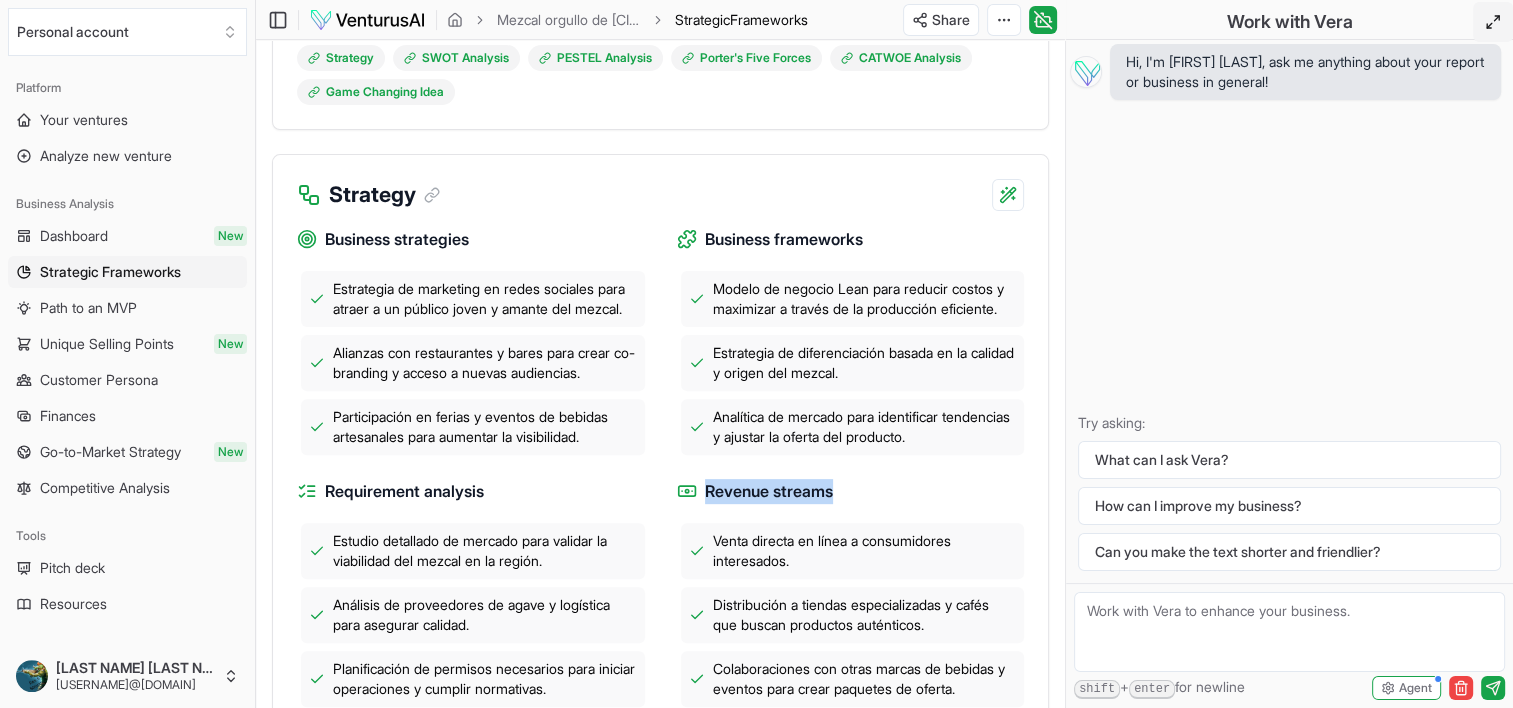 drag, startPoint x: 838, startPoint y: 532, endPoint x: 708, endPoint y: 530, distance: 130.01538 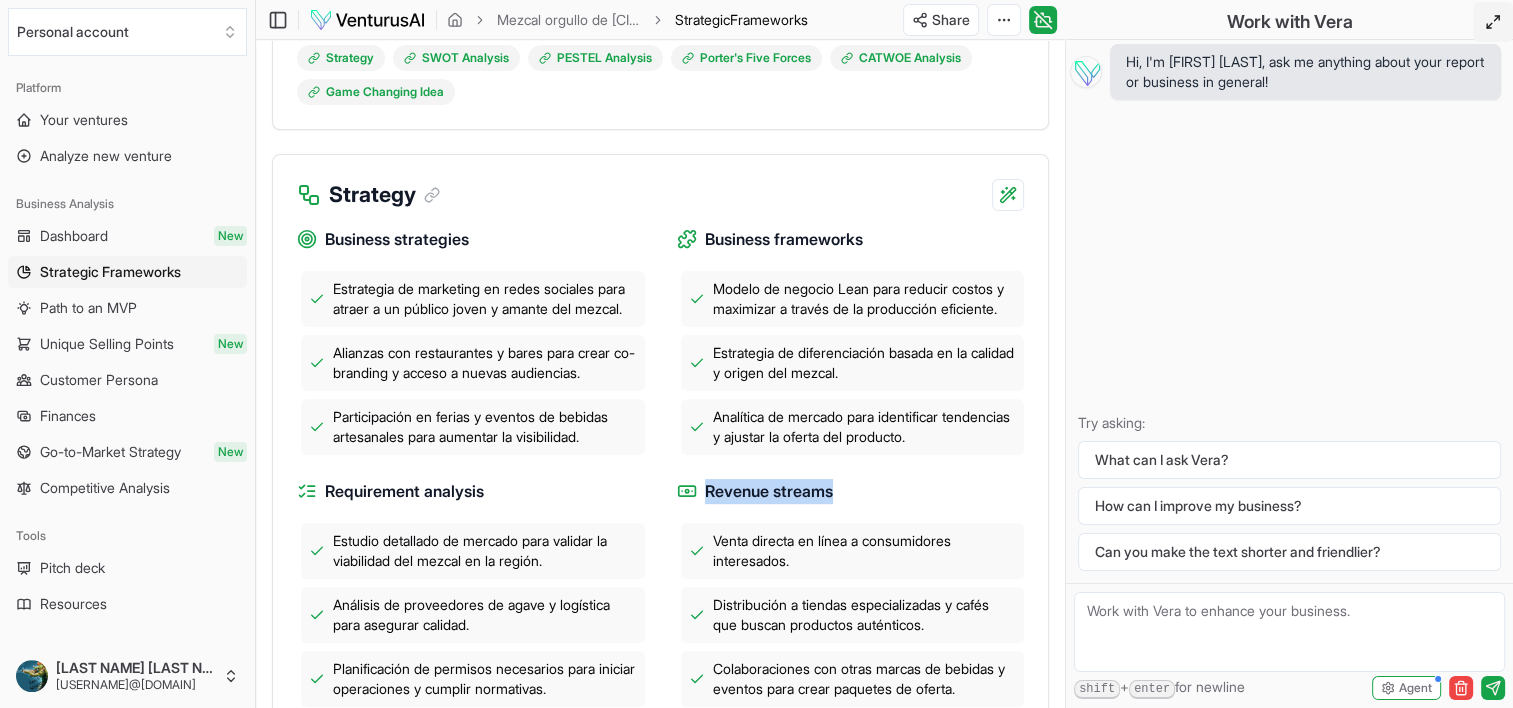copy on "Revenue streams" 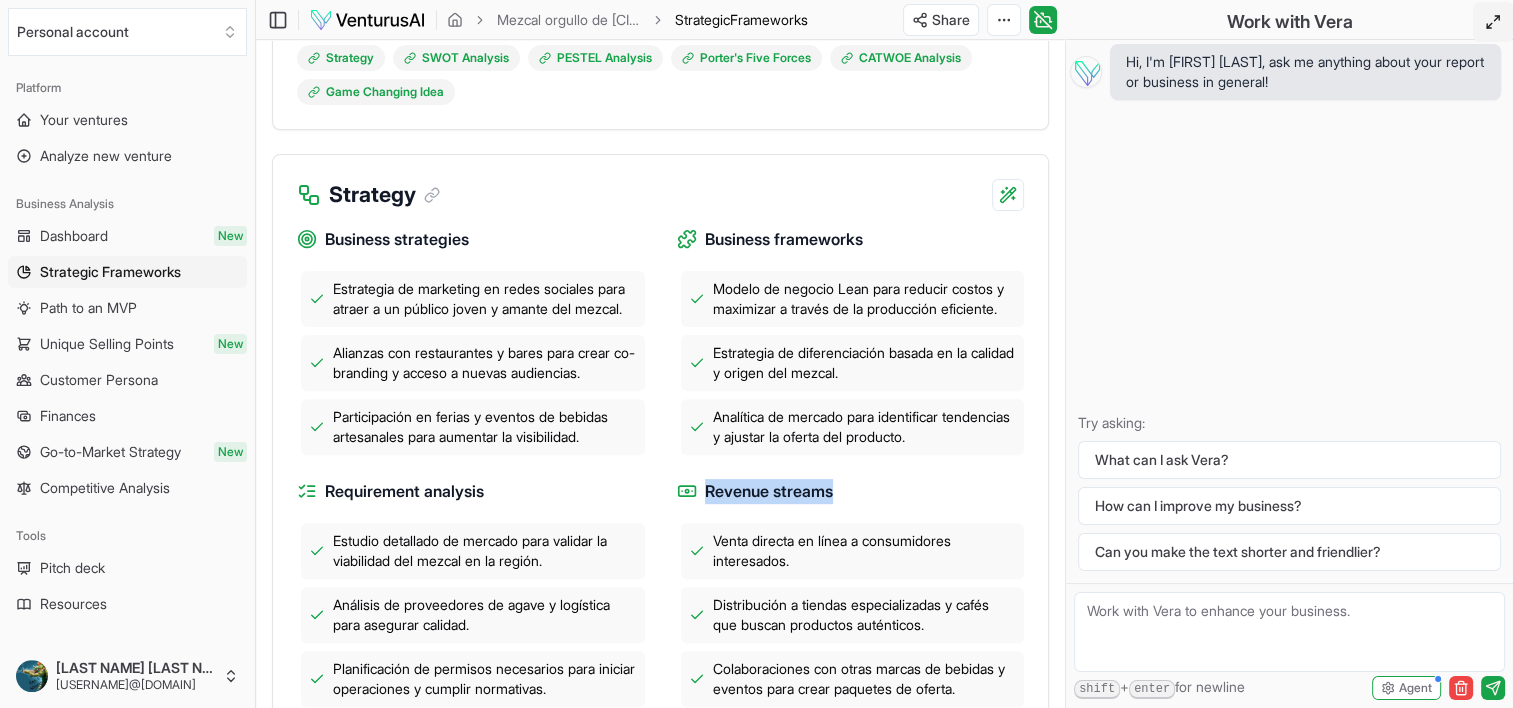 click on "Revenue streams" at bounding box center [851, 491] 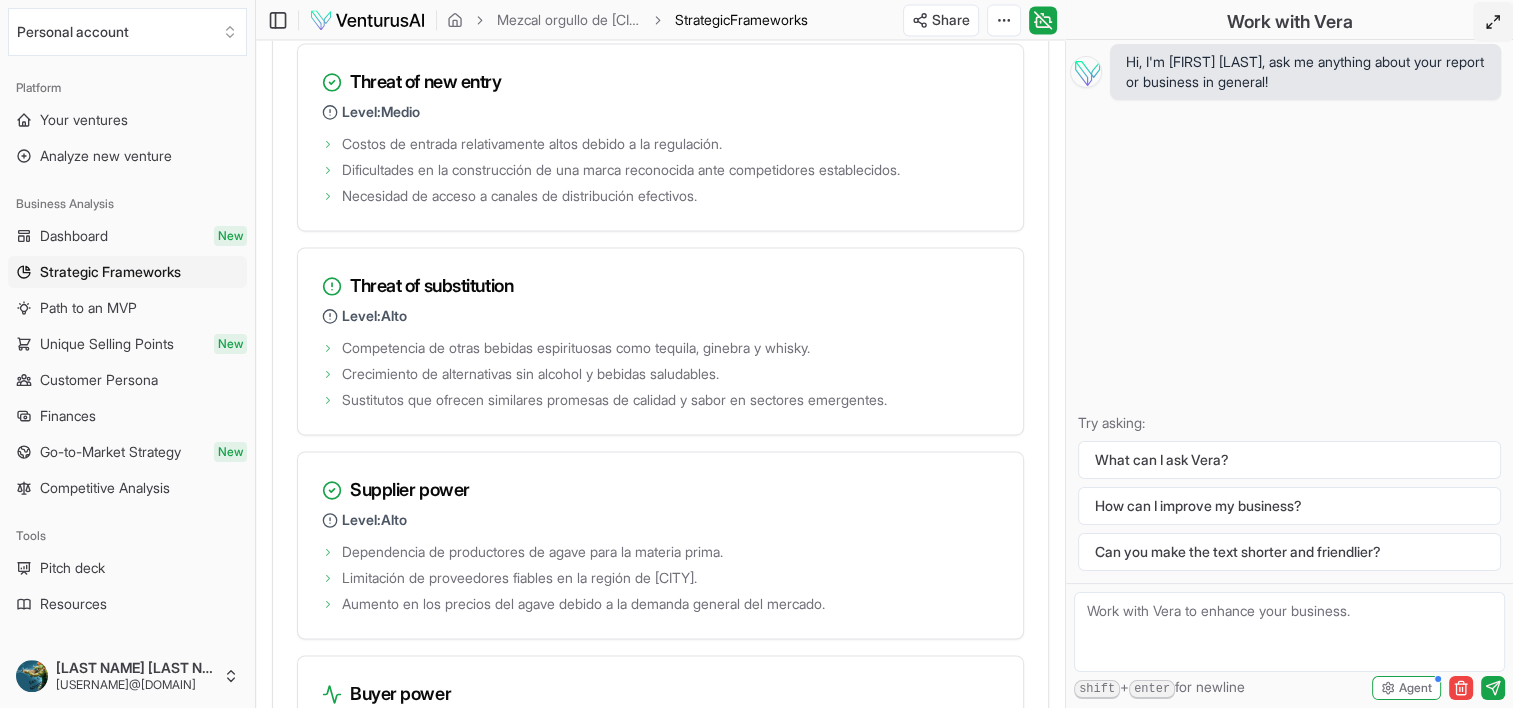 scroll, scrollTop: 2998, scrollLeft: 0, axis: vertical 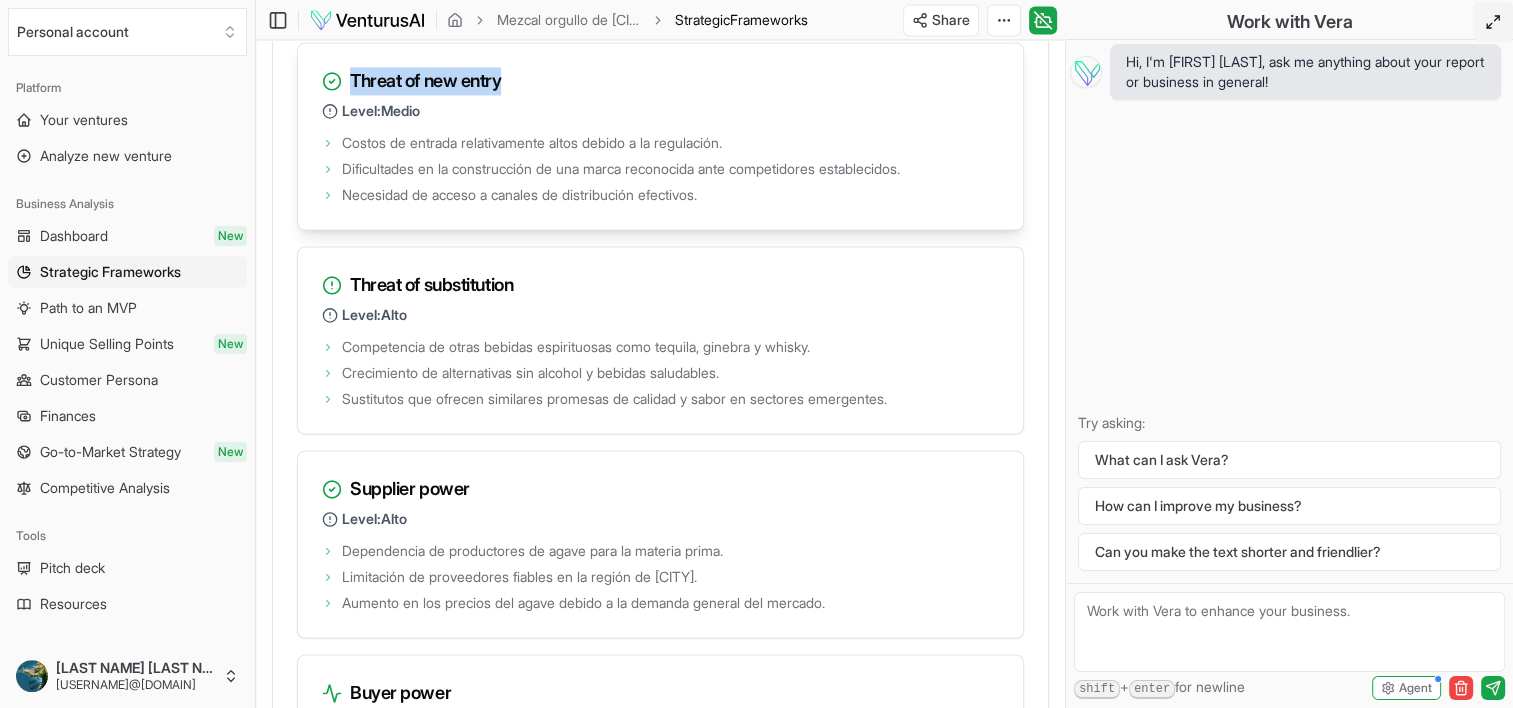 drag, startPoint x: 352, startPoint y: 197, endPoint x: 507, endPoint y: 200, distance: 155.02902 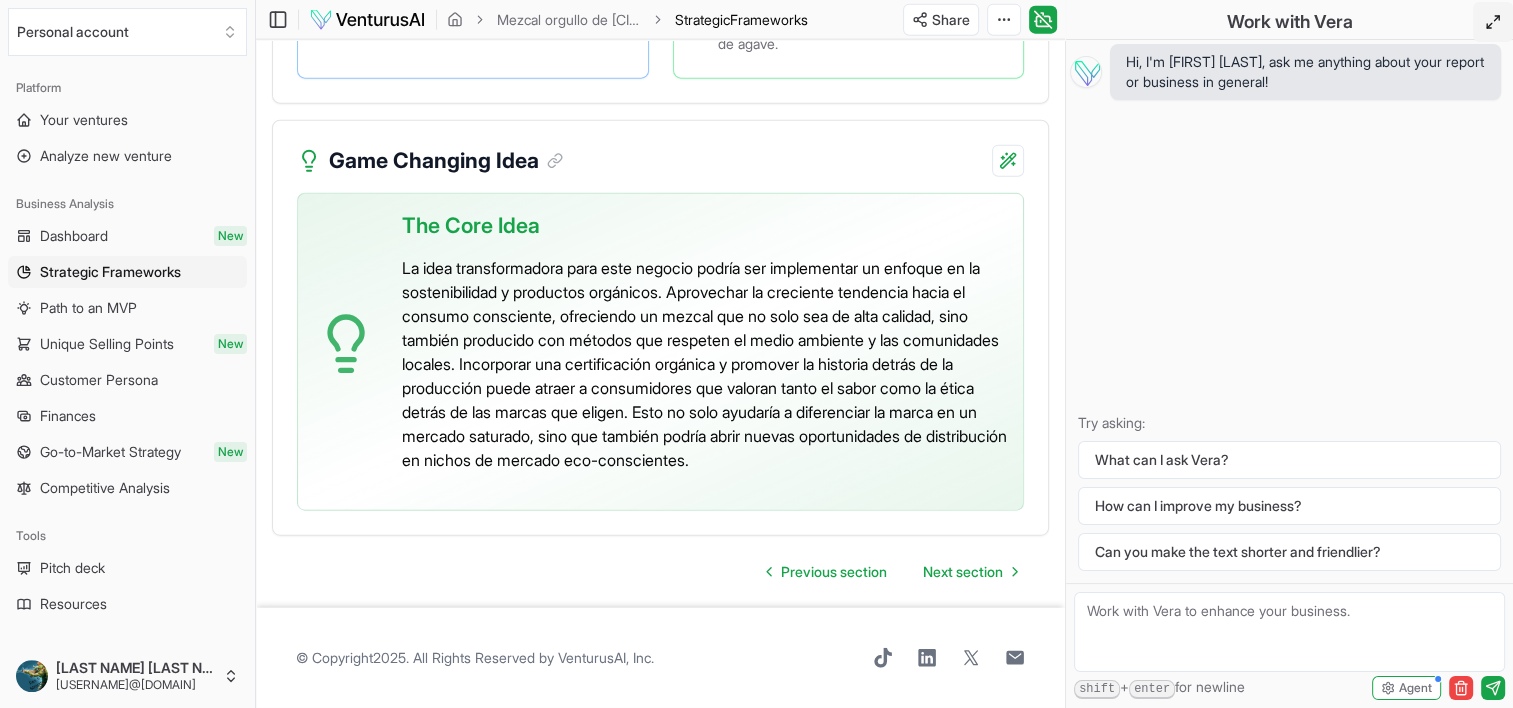 scroll, scrollTop: 4886, scrollLeft: 0, axis: vertical 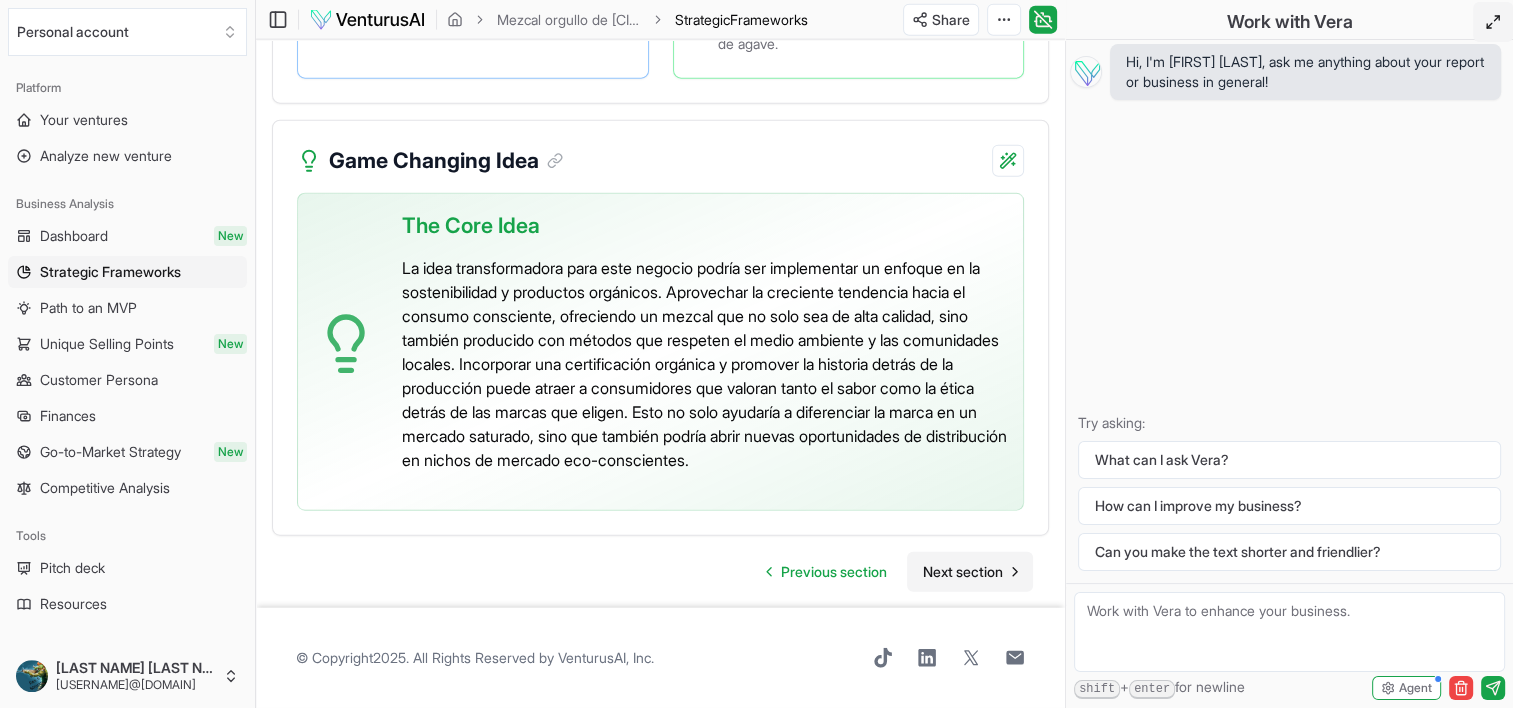 click on "Next section" at bounding box center (963, 572) 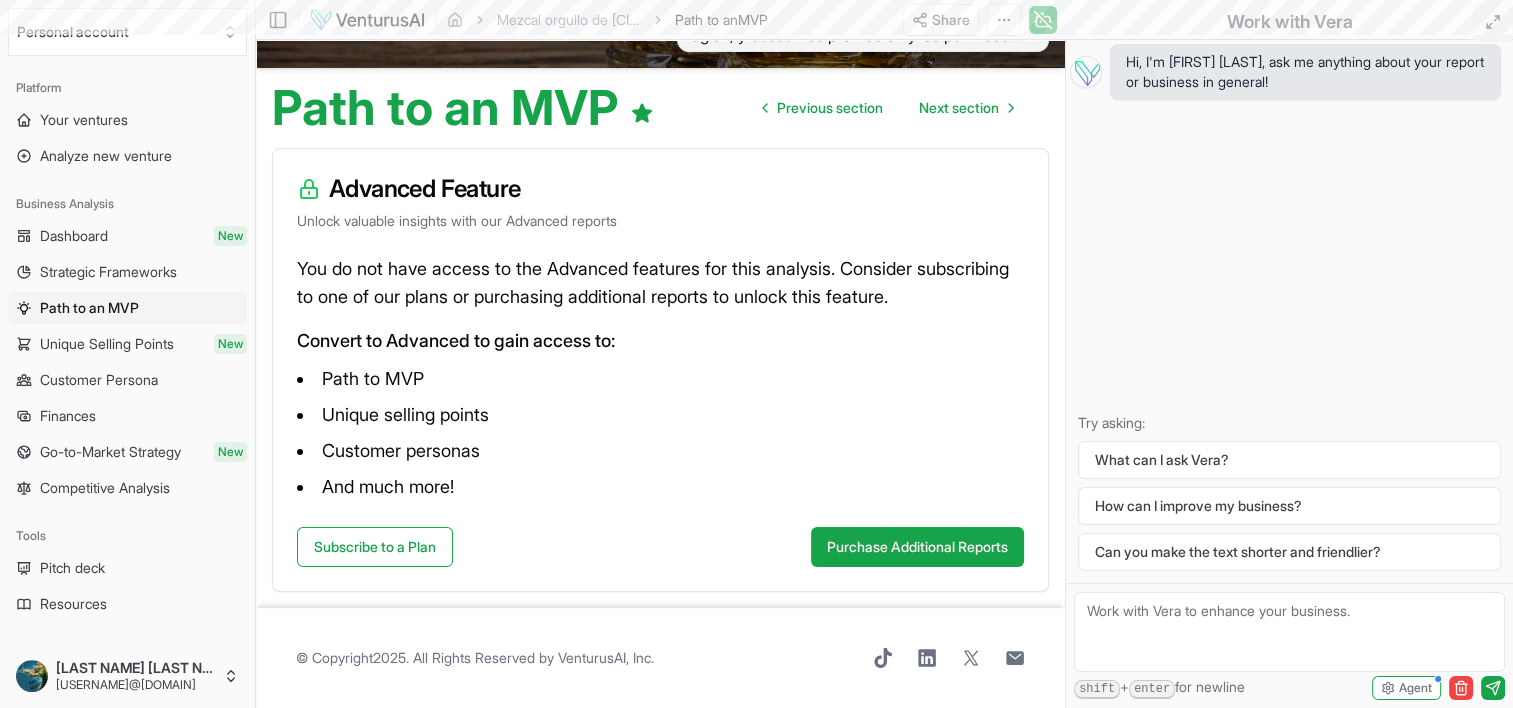 scroll, scrollTop: 0, scrollLeft: 0, axis: both 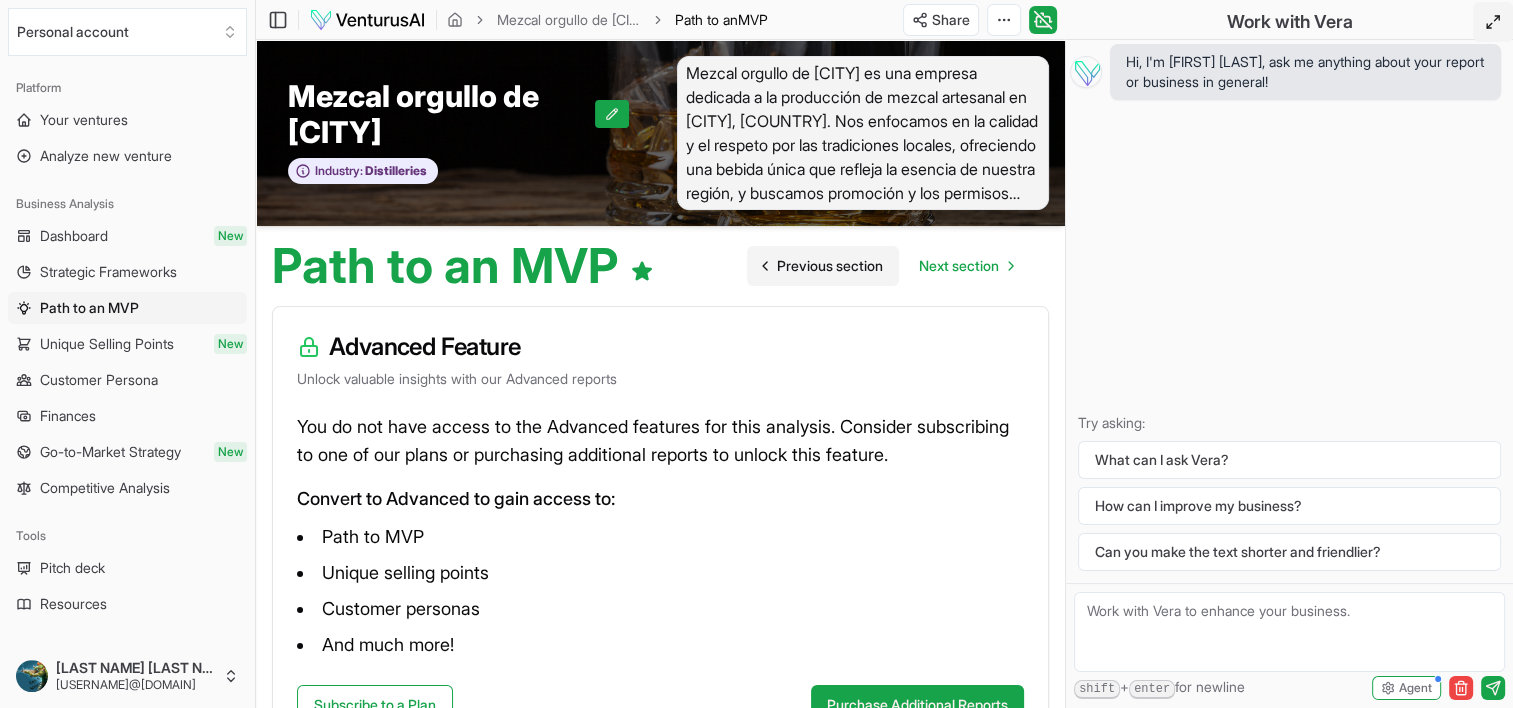 click on "Previous section" at bounding box center [830, 266] 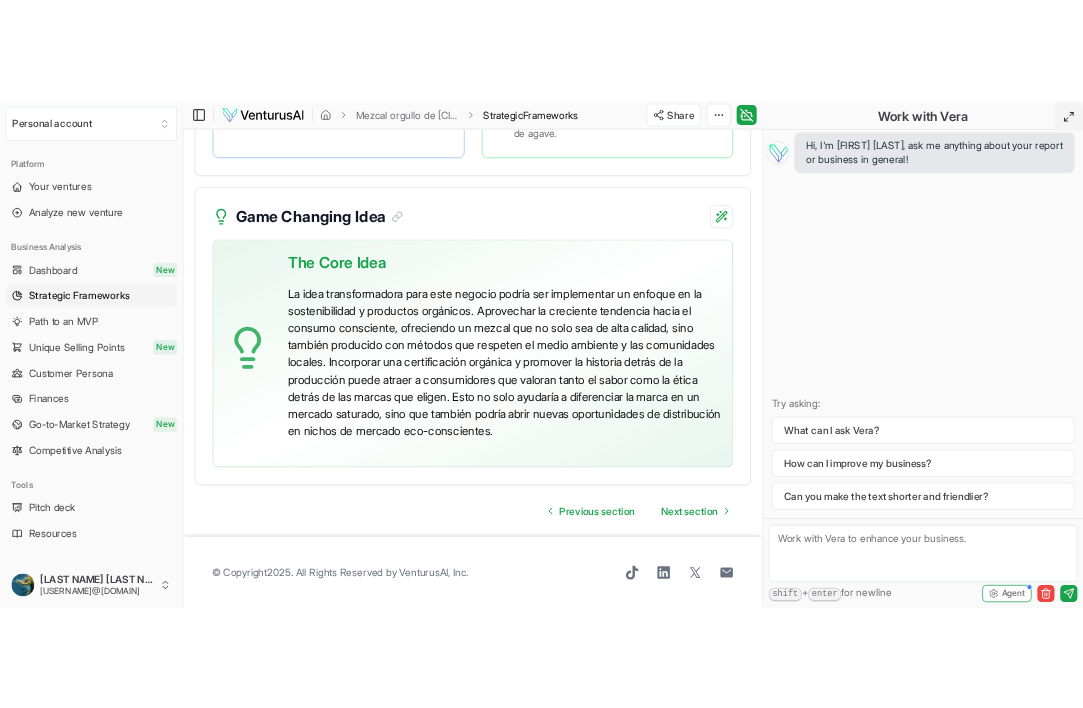 scroll, scrollTop: 4886, scrollLeft: 0, axis: vertical 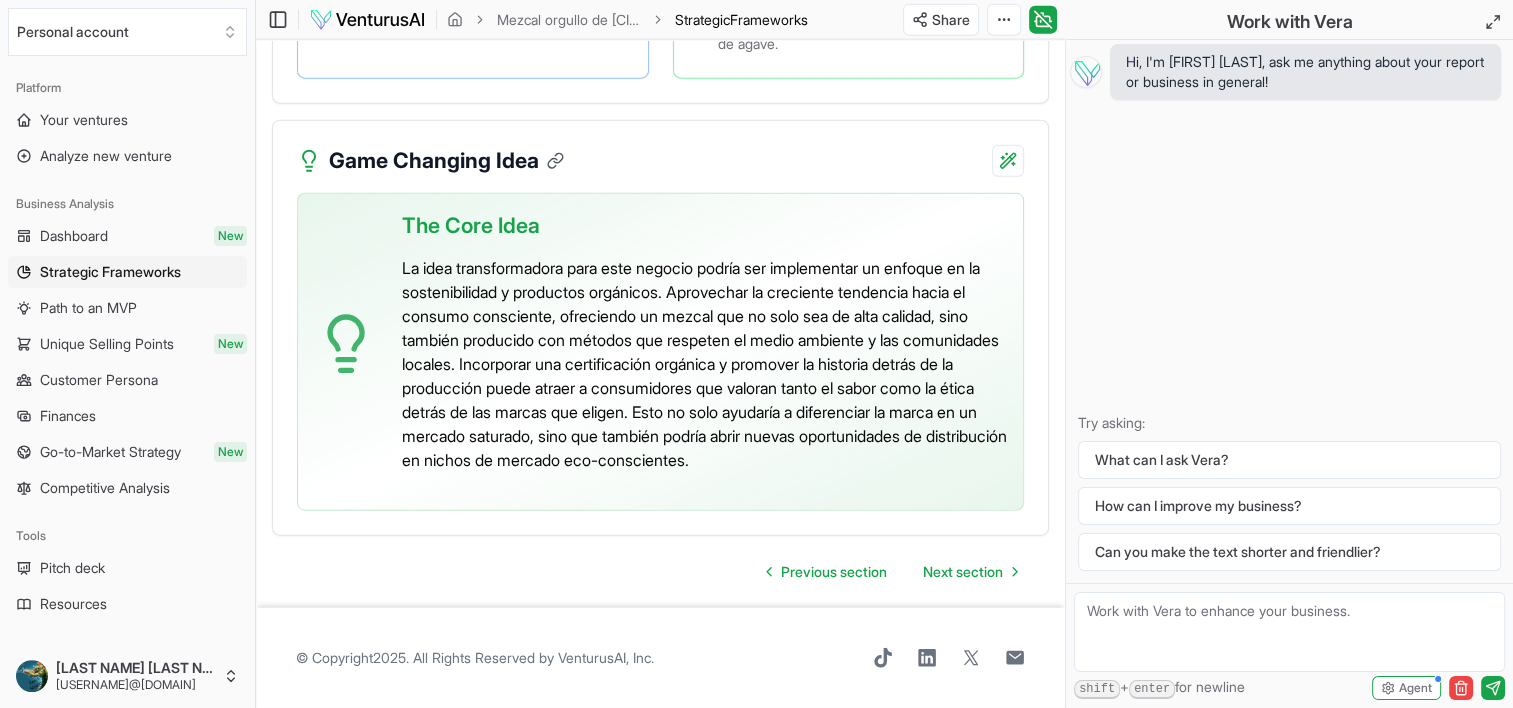 click 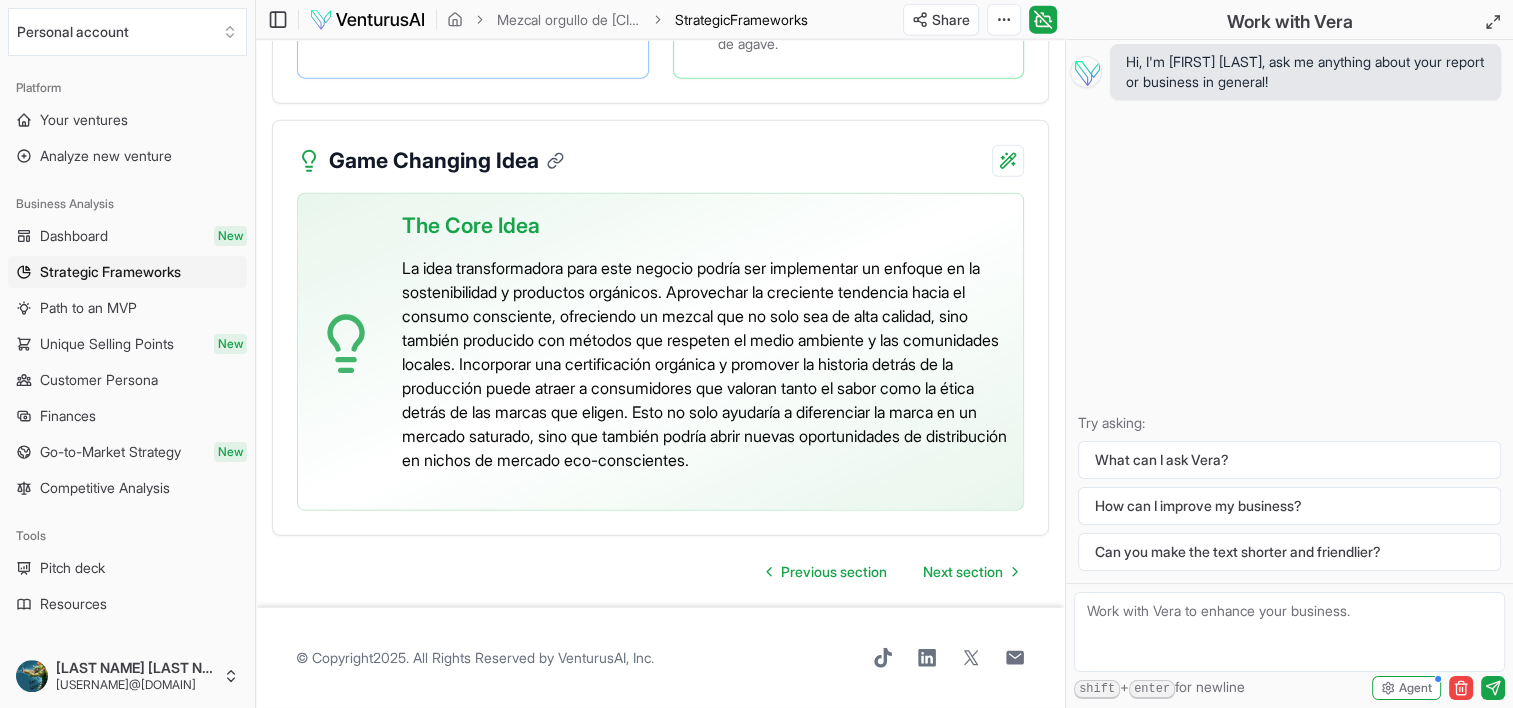 click 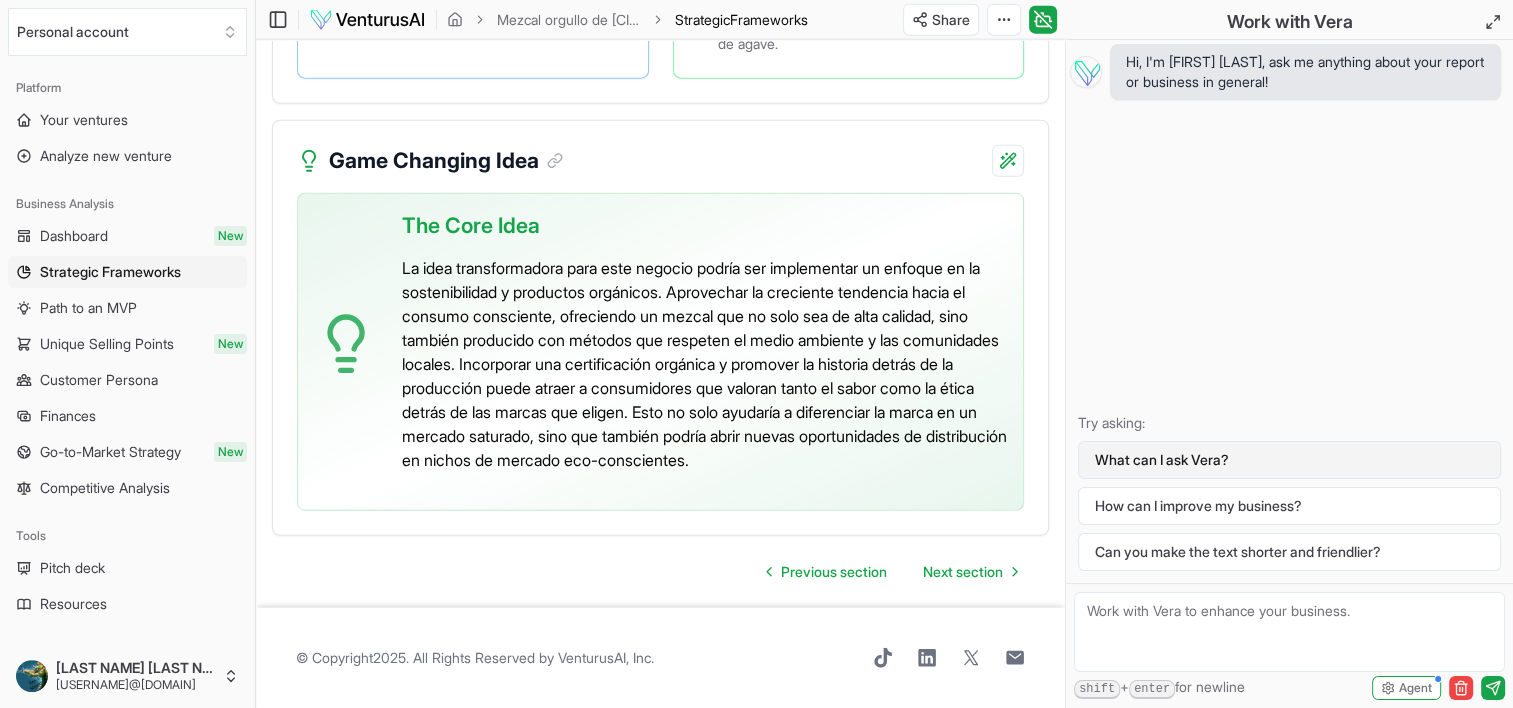 click on "What can I ask Vera?" at bounding box center [1289, 460] 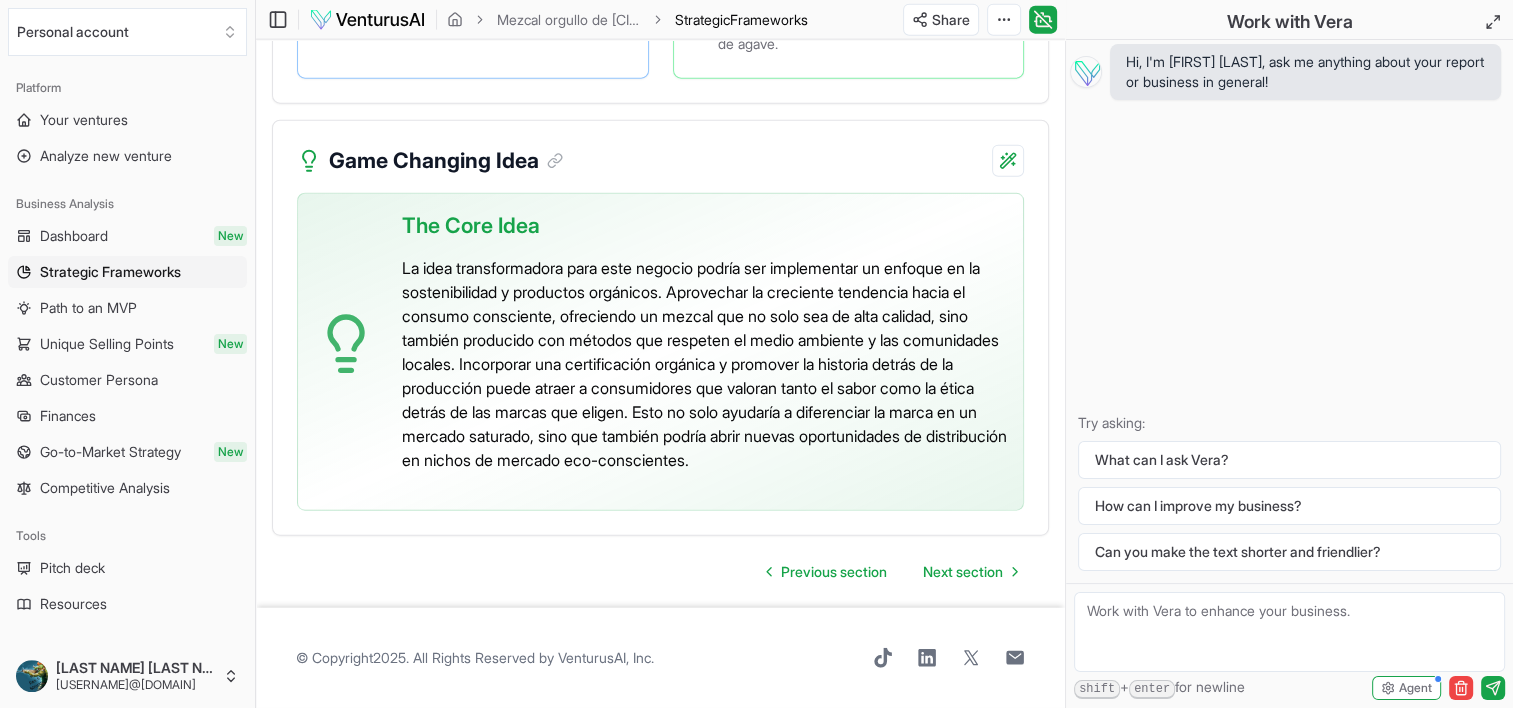 click on "Hi, I'm [FIRST] [LAST], ask me anything about your report or business in general!" at bounding box center [1305, 72] 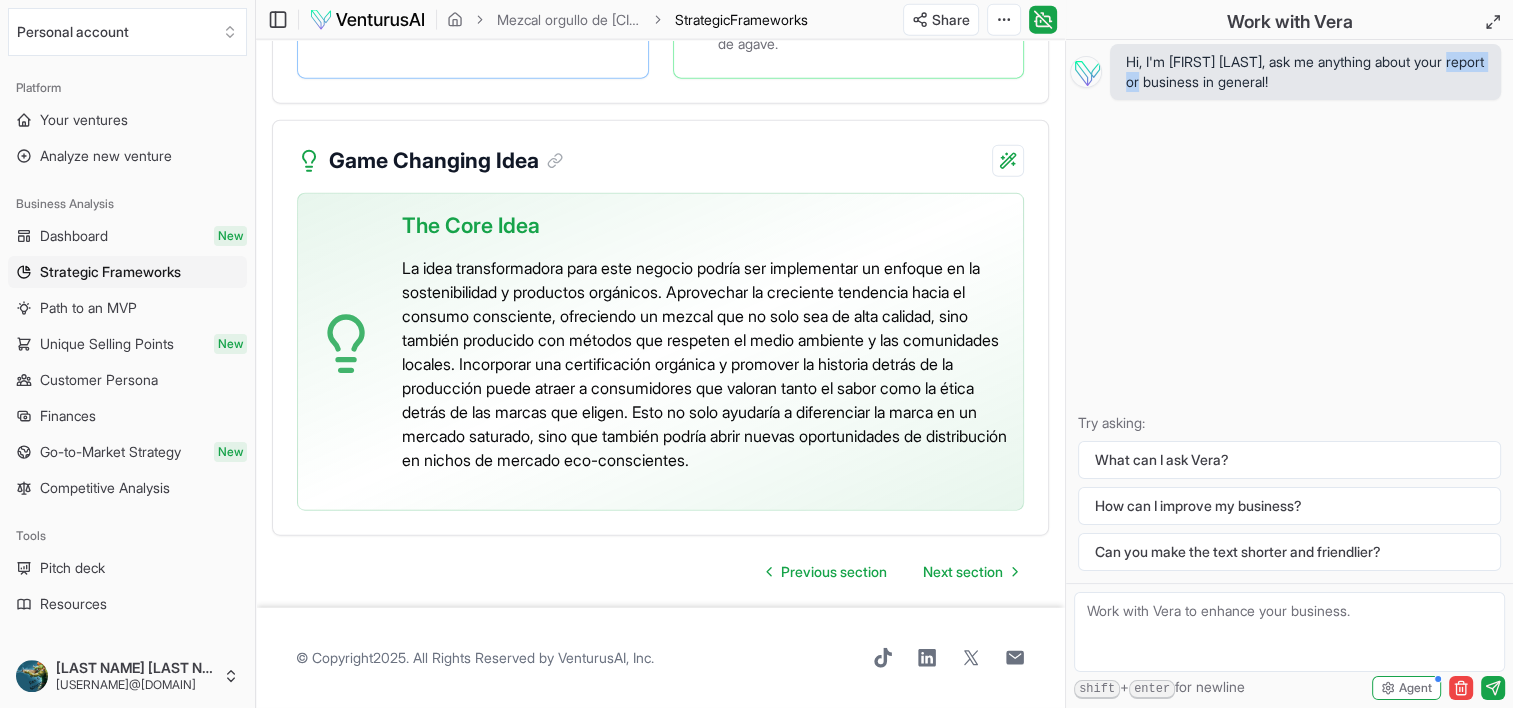 click on "Hi, I'm [FIRST] [LAST], ask me anything about your report or business in general!" at bounding box center [1305, 72] 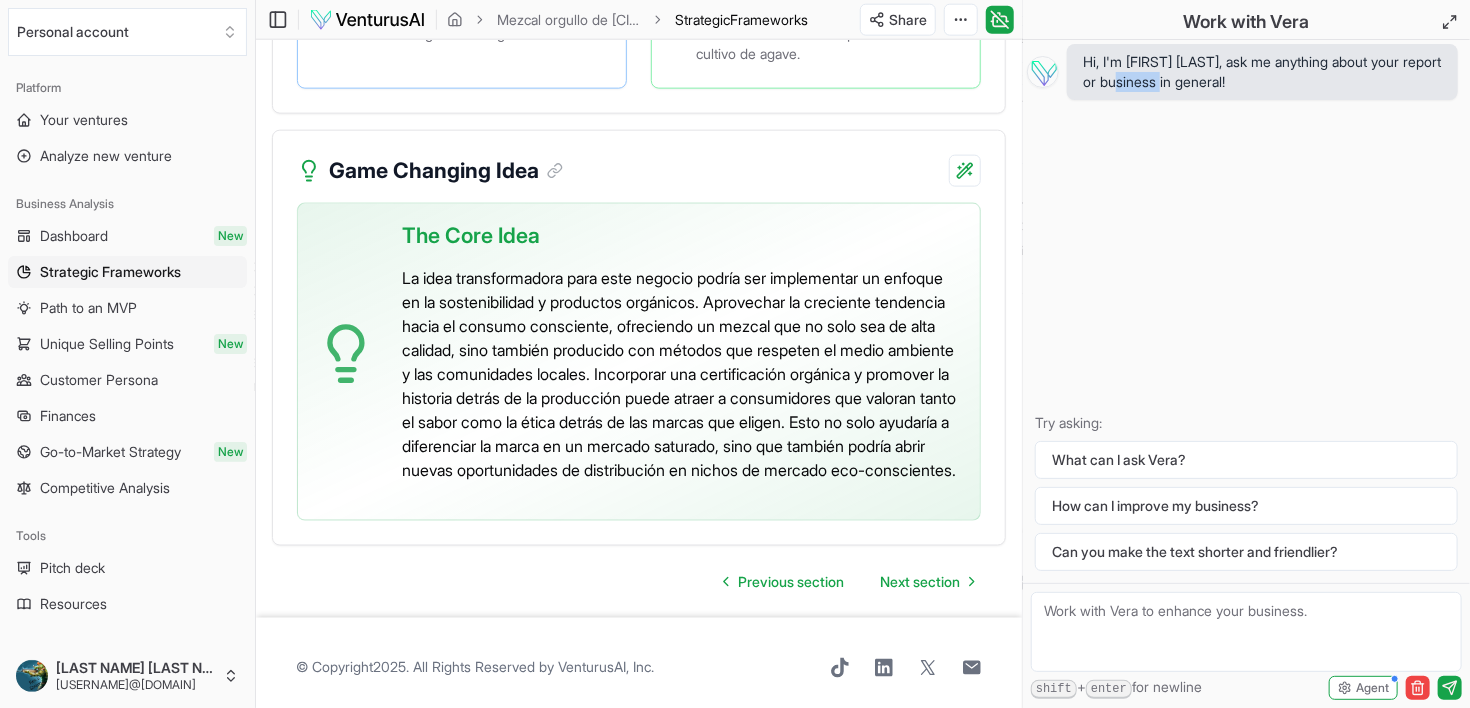 click on "Hi, I'm [PERSON_NAME], ask me anything about your report or business in general! Try asking: What can I ask Vera? How can I improve my business? Can you make the text shorter and friendlier?" at bounding box center [1246, 311] 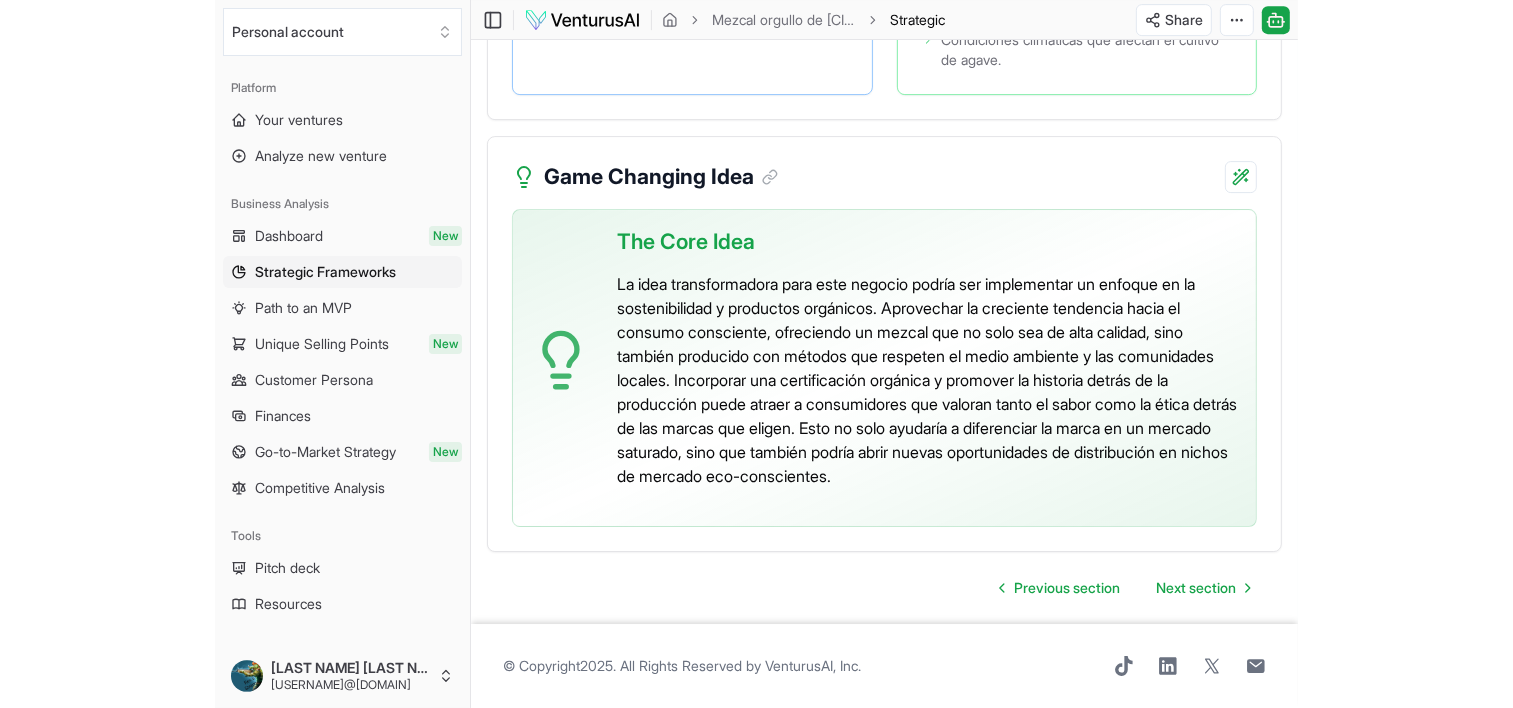 scroll, scrollTop: 4079, scrollLeft: 0, axis: vertical 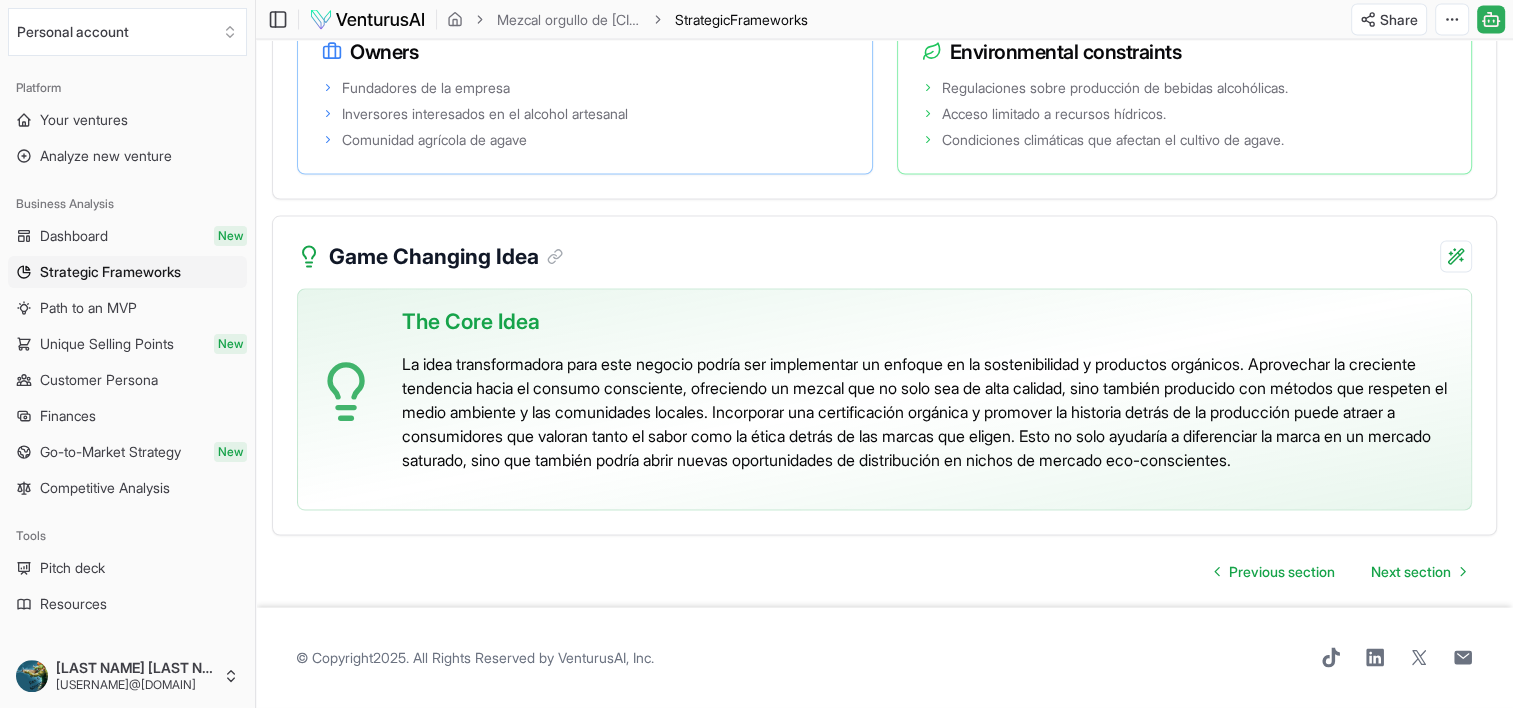 click 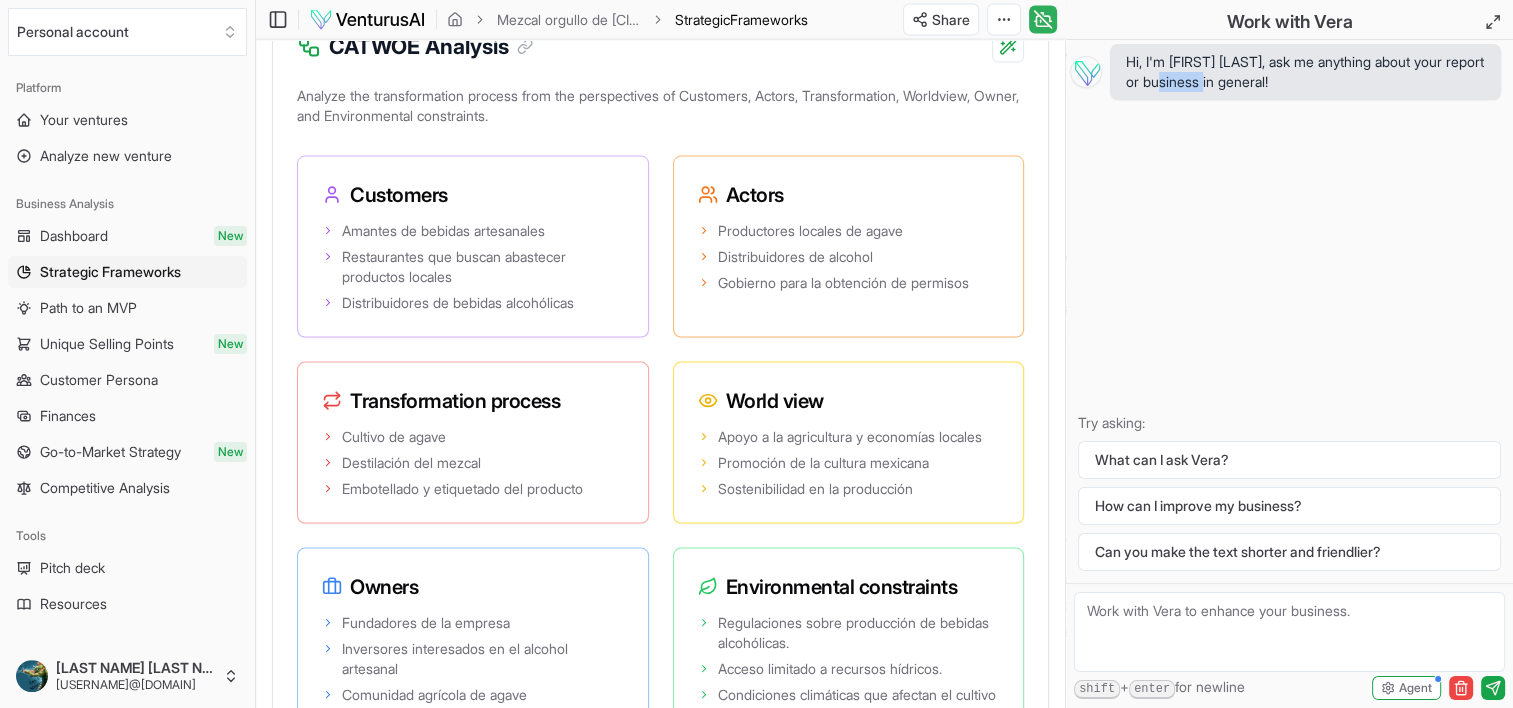 click 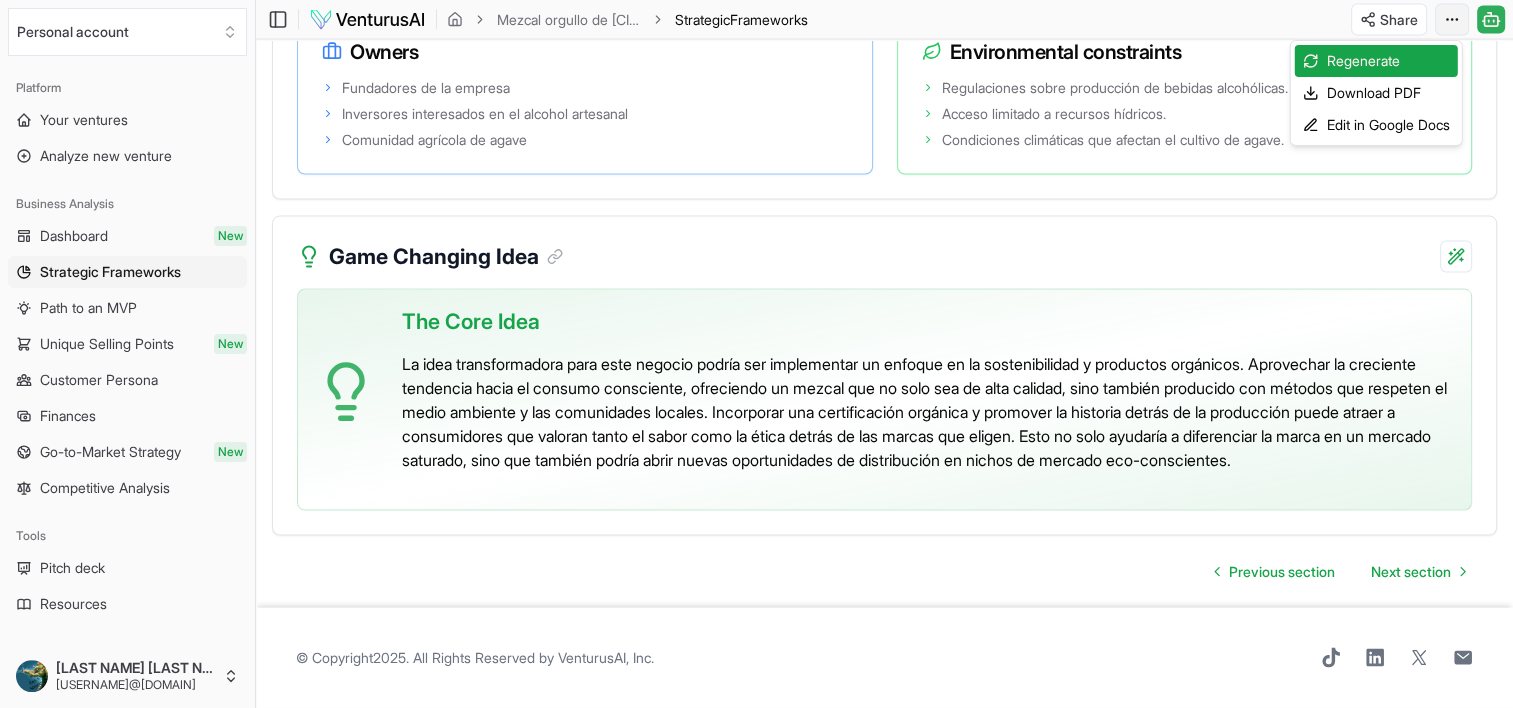 click on "We value your privacy We use cookies to enhance your browsing experience, serve personalized ads or content, and analyze our traffic. By clicking "Accept All", you consent to our use of cookies. Customize    Accept All Customize Consent Preferences   We use cookies to help you navigate efficiently and perform certain functions. You will find detailed information about all cookies under each consent category below. The cookies that are categorized as "Necessary" are stored on your browser as they are essential for enabling the basic functionalities of the site. ...  Show more Necessary Always Active Necessary cookies are required to enable the basic features of this site, such as providing secure log-in or adjusting your consent preferences. These cookies do not store any personally identifiable data. Cookie cookieyes-consent Duration 1 year Description Cookie __cf_bm Duration 1 hour Description This cookie, set by Cloudflare, is used to support Cloudflare Bot Management.  Cookie _cfuvid Duration session lidc" at bounding box center (756, -3624) 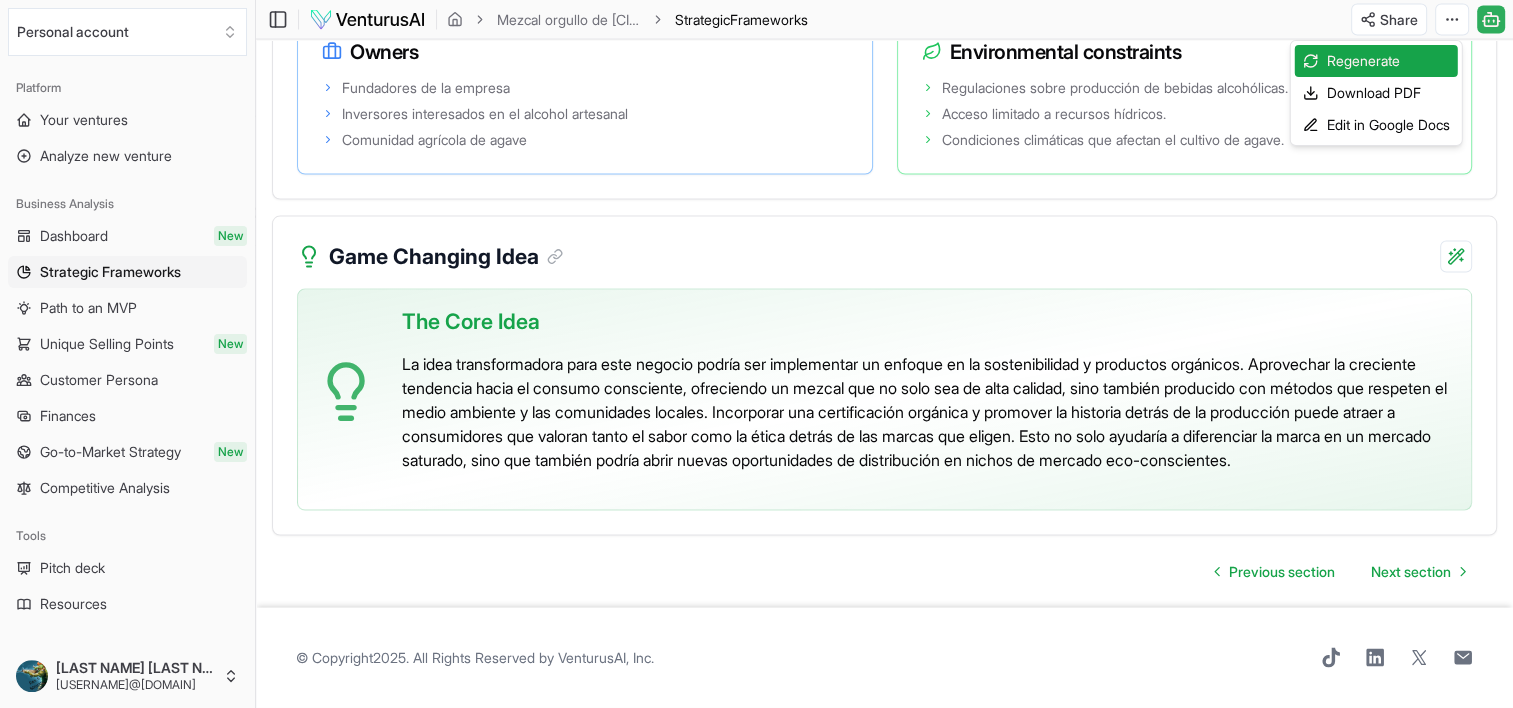 click on "We value your privacy We use cookies to enhance your browsing experience, serve personalized ads or content, and analyze our traffic. By clicking "Accept All", you consent to our use of cookies. Customize    Accept All Customize Consent Preferences   We use cookies to help you navigate efficiently and perform certain functions. You will find detailed information about all cookies under each consent category below. The cookies that are categorized as "Necessary" are stored on your browser as they are essential for enabling the basic functionalities of the site. ...  Show more Necessary Always Active Necessary cookies are required to enable the basic features of this site, such as providing secure log-in or adjusting your consent preferences. These cookies do not store any personally identifiable data. Cookie cookieyes-consent Duration 1 year Description Cookie __cf_bm Duration 1 hour Description This cookie, set by Cloudflare, is used to support Cloudflare Bot Management.  Cookie _cfuvid Duration session lidc" at bounding box center (756, -3624) 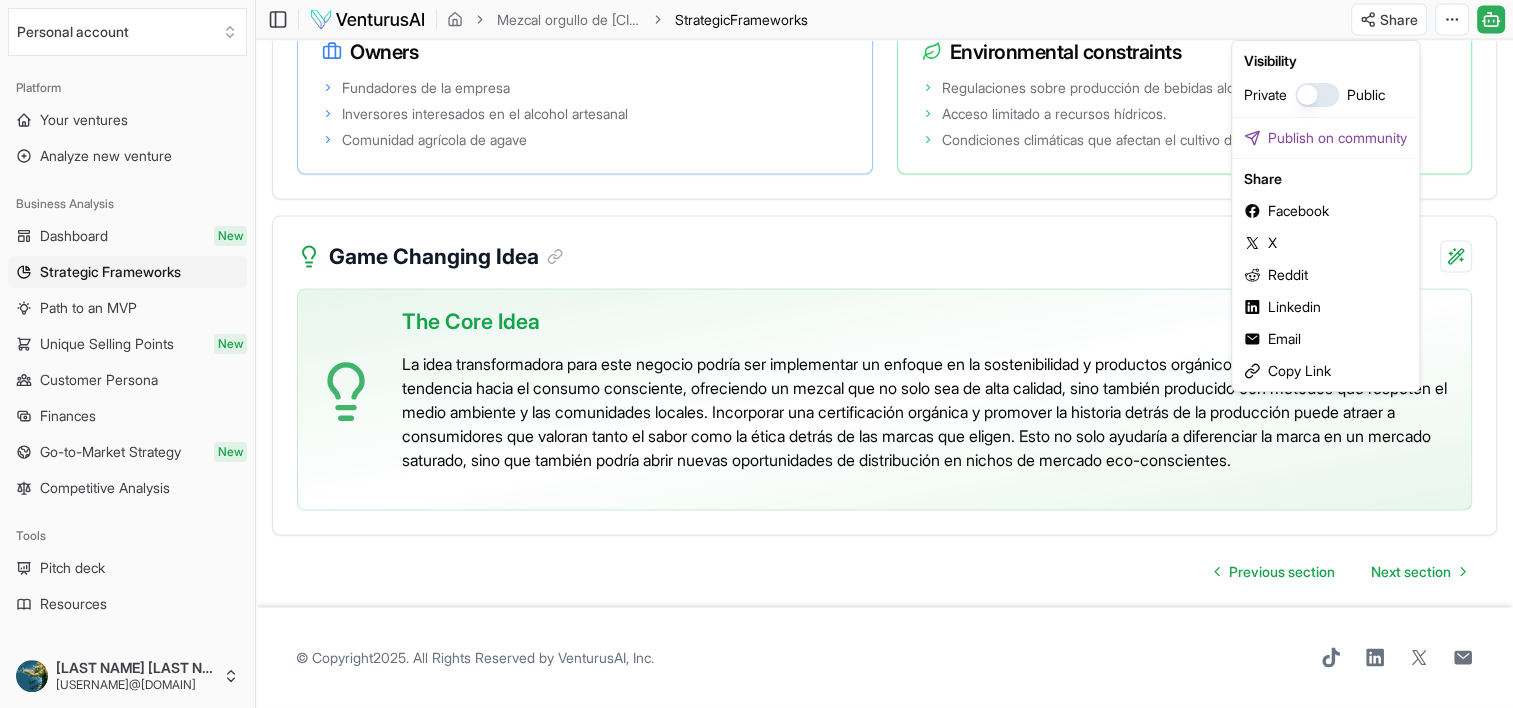 click on "We value your privacy We use cookies to enhance your browsing experience, serve personalized ads or content, and analyze our traffic. By clicking "Accept All", you consent to our use of cookies. Customize    Accept All Customize Consent Preferences   We use cookies to help you navigate efficiently and perform certain functions. You will find detailed information about all cookies under each consent category below. The cookies that are categorized as "Necessary" are stored on your browser as they are essential for enabling the basic functionalities of the site. ...  Show more Necessary Always Active Necessary cookies are required to enable the basic features of this site, such as providing secure log-in or adjusting your consent preferences. These cookies do not store any personally identifiable data. Cookie cookieyes-consent Duration 1 year Description Cookie __cf_bm Duration 1 hour Description This cookie, set by Cloudflare, is used to support Cloudflare Bot Management.  Cookie _cfuvid Duration session lidc" at bounding box center [756, -3624] 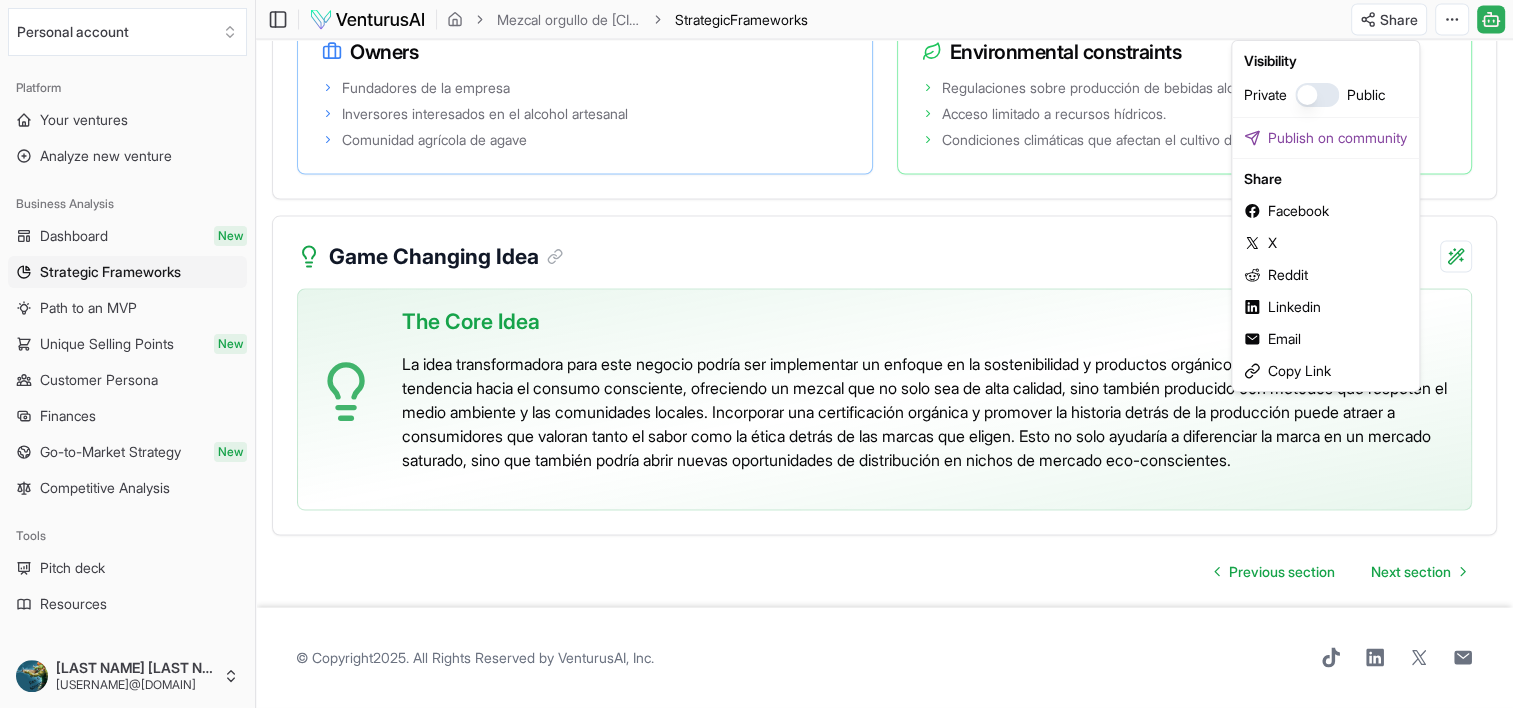 click on "We value your privacy We use cookies to enhance your browsing experience, serve personalized ads or content, and analyze our traffic. By clicking "Accept All", you consent to our use of cookies. Customize    Accept All Customize Consent Preferences   We use cookies to help you navigate efficiently and perform certain functions. You will find detailed information about all cookies under each consent category below. The cookies that are categorized as "Necessary" are stored on your browser as they are essential for enabling the basic functionalities of the site. ...  Show more Necessary Always Active Necessary cookies are required to enable the basic features of this site, such as providing secure log-in or adjusting your consent preferences. These cookies do not store any personally identifiable data. Cookie cookieyes-consent Duration 1 year Description Cookie __cf_bm Duration 1 hour Description This cookie, set by Cloudflare, is used to support Cloudflare Bot Management.  Cookie _cfuvid Duration session lidc" at bounding box center (756, -3624) 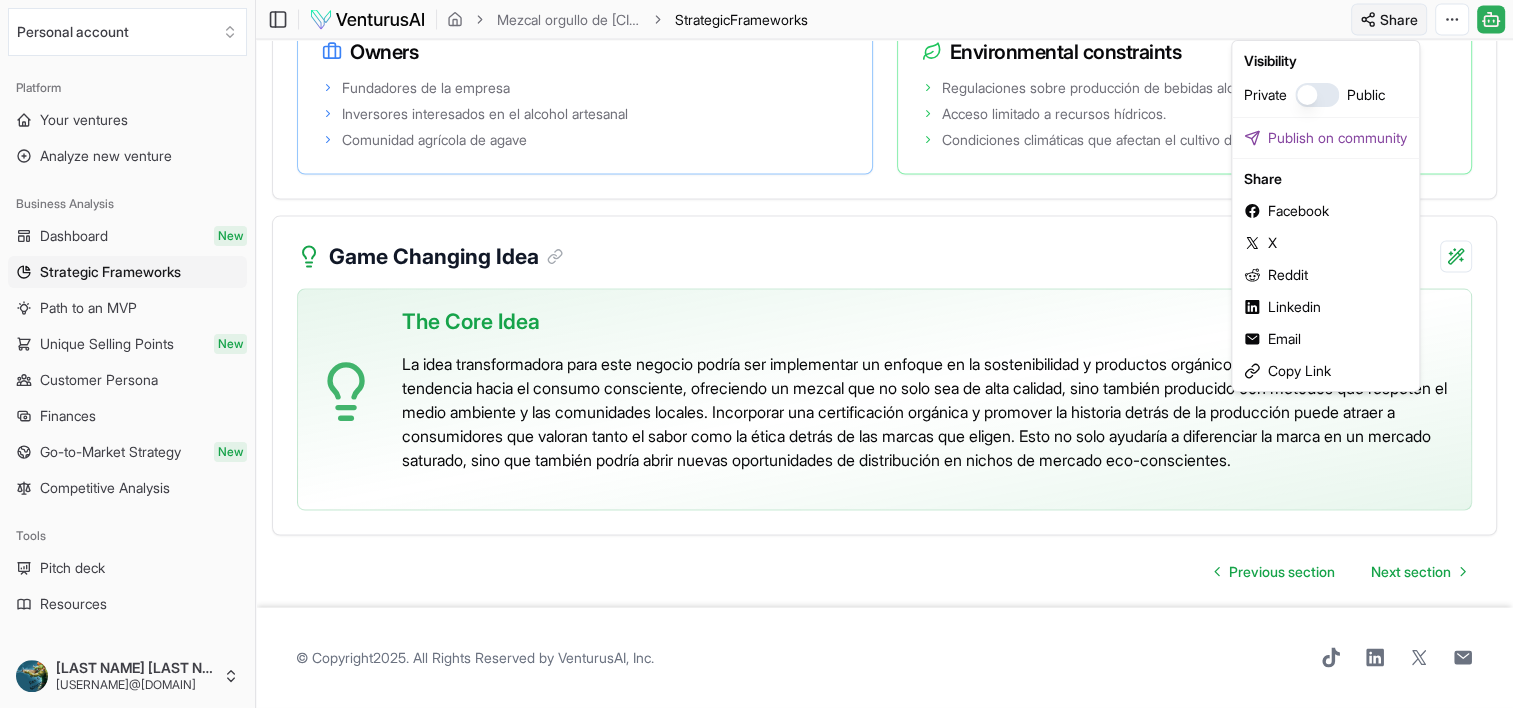 click on "We value your privacy We use cookies to enhance your browsing experience, serve personalized ads or content, and analyze our traffic. By clicking "Accept All", you consent to our use of cookies. Customize    Accept All Customize Consent Preferences   We use cookies to help you navigate efficiently and perform certain functions. You will find detailed information about all cookies under each consent category below. The cookies that are categorized as "Necessary" are stored on your browser as they are essential for enabling the basic functionalities of the site. ...  Show more Necessary Always Active Necessary cookies are required to enable the basic features of this site, such as providing secure log-in or adjusting your consent preferences. These cookies do not store any personally identifiable data. Cookie cookieyes-consent Duration 1 year Description Cookie __cf_bm Duration 1 hour Description This cookie, set by Cloudflare, is used to support Cloudflare Bot Management.  Cookie _cfuvid Duration session lidc" at bounding box center [756, -3624] 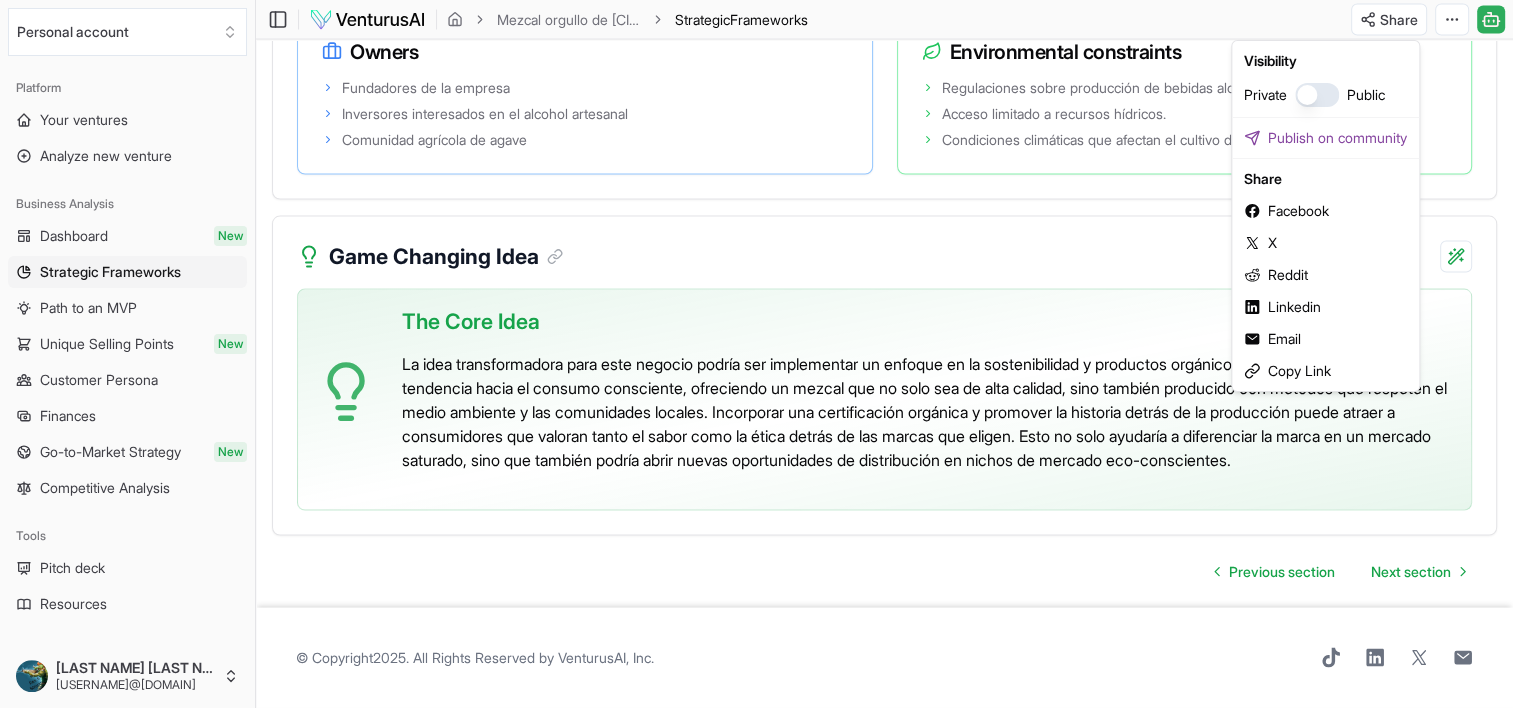 click on "We value your privacy We use cookies to enhance your browsing experience, serve personalized ads or content, and analyze our traffic. By clicking "Accept All", you consent to our use of cookies. Customize    Accept All Customize Consent Preferences   We use cookies to help you navigate efficiently and perform certain functions. You will find detailed information about all cookies under each consent category below. The cookies that are categorized as "Necessary" are stored on your browser as they are essential for enabling the basic functionalities of the site. ...  Show more Necessary Always Active Necessary cookies are required to enable the basic features of this site, such as providing secure log-in or adjusting your consent preferences. These cookies do not store any personally identifiable data. Cookie cookieyes-consent Duration 1 year Description Cookie __cf_bm Duration 1 hour Description This cookie, set by Cloudflare, is used to support Cloudflare Bot Management.  Cookie _cfuvid Duration session lidc" at bounding box center [756, -3624] 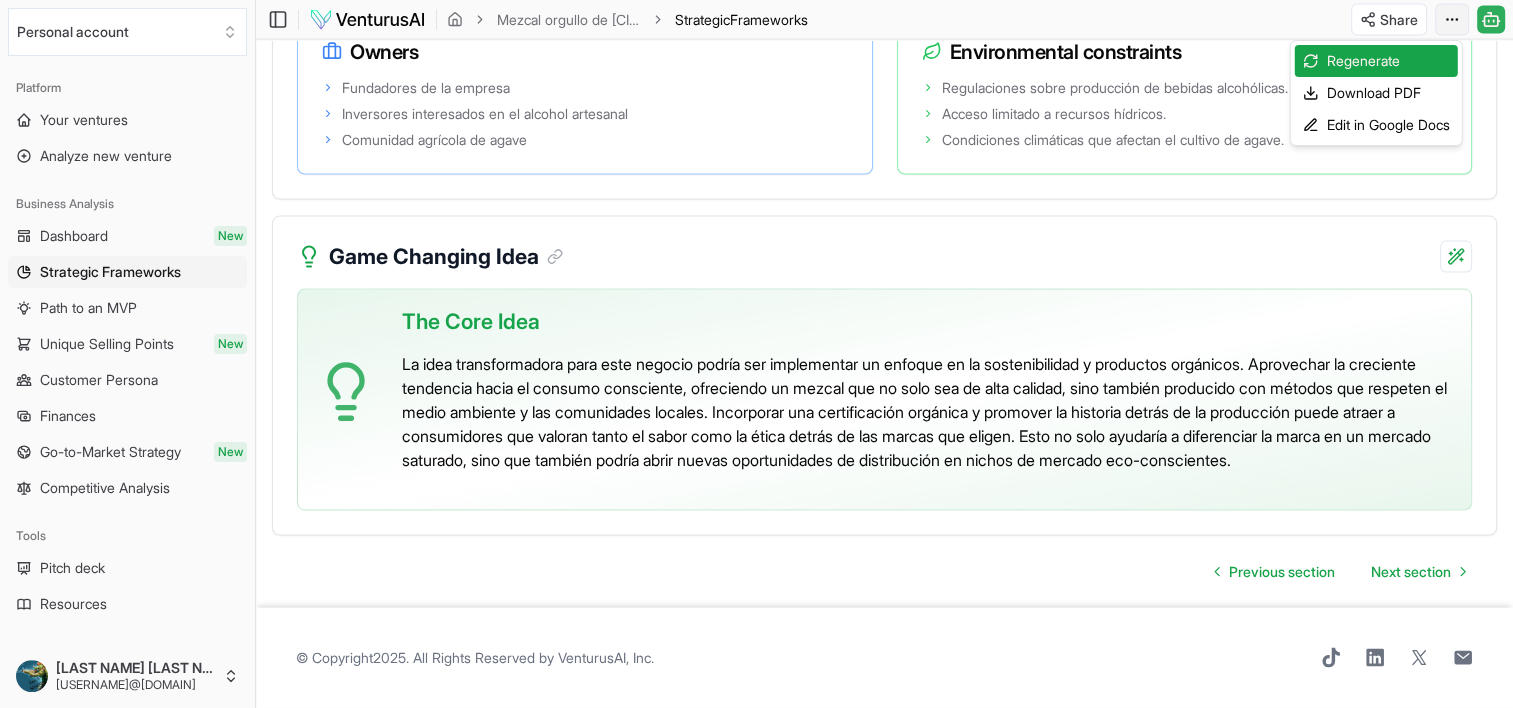 click on "We value your privacy We use cookies to enhance your browsing experience, serve personalized ads or content, and analyze our traffic. By clicking "Accept All", you consent to our use of cookies. Customize    Accept All Customize Consent Preferences   We use cookies to help you navigate efficiently and perform certain functions. You will find detailed information about all cookies under each consent category below. The cookies that are categorized as "Necessary" are stored on your browser as they are essential for enabling the basic functionalities of the site. ...  Show more Necessary Always Active Necessary cookies are required to enable the basic features of this site, such as providing secure log-in or adjusting your consent preferences. These cookies do not store any personally identifiable data. Cookie cookieyes-consent Duration 1 year Description Cookie __cf_bm Duration 1 hour Description This cookie, set by Cloudflare, is used to support Cloudflare Bot Management.  Cookie _cfuvid Duration session lidc" at bounding box center [756, -3624] 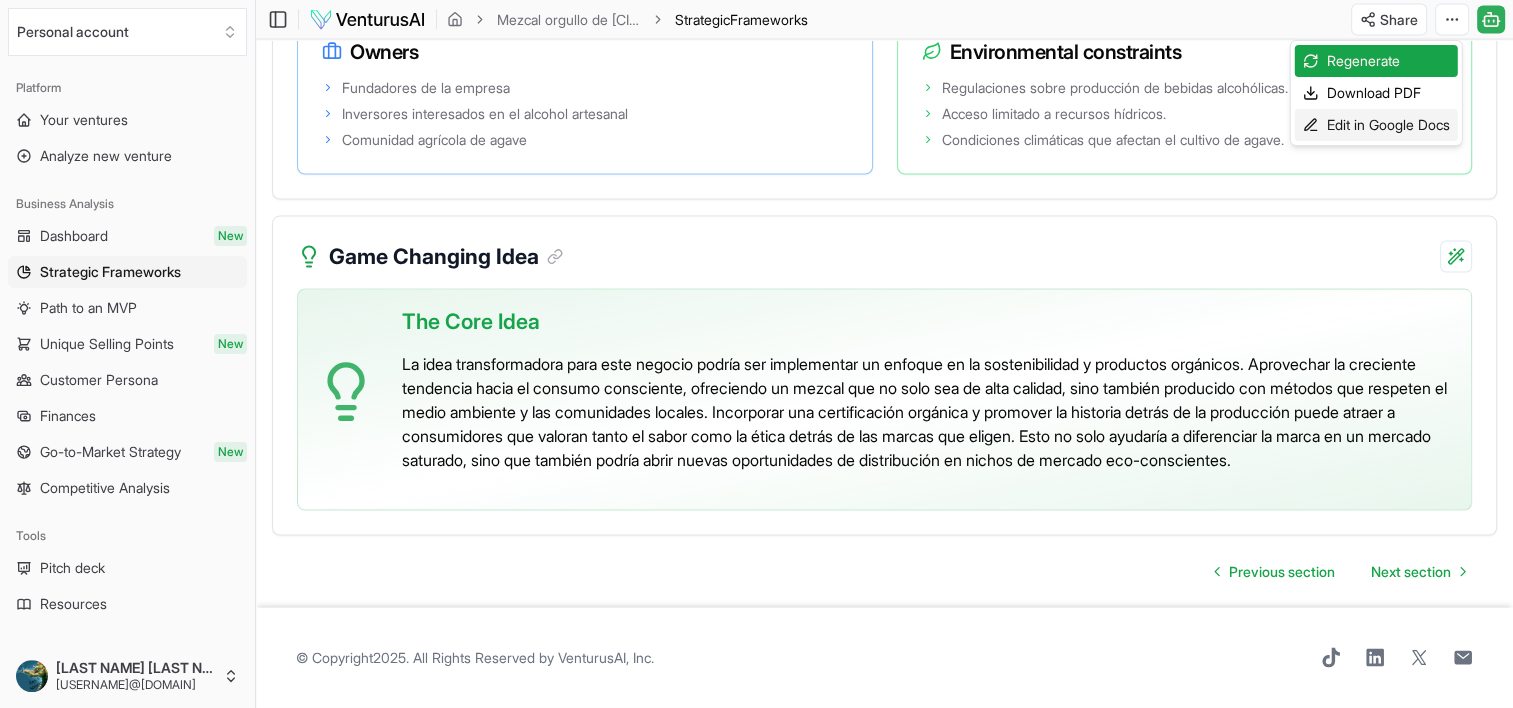 click on "Edit in Google Docs" at bounding box center (1376, 125) 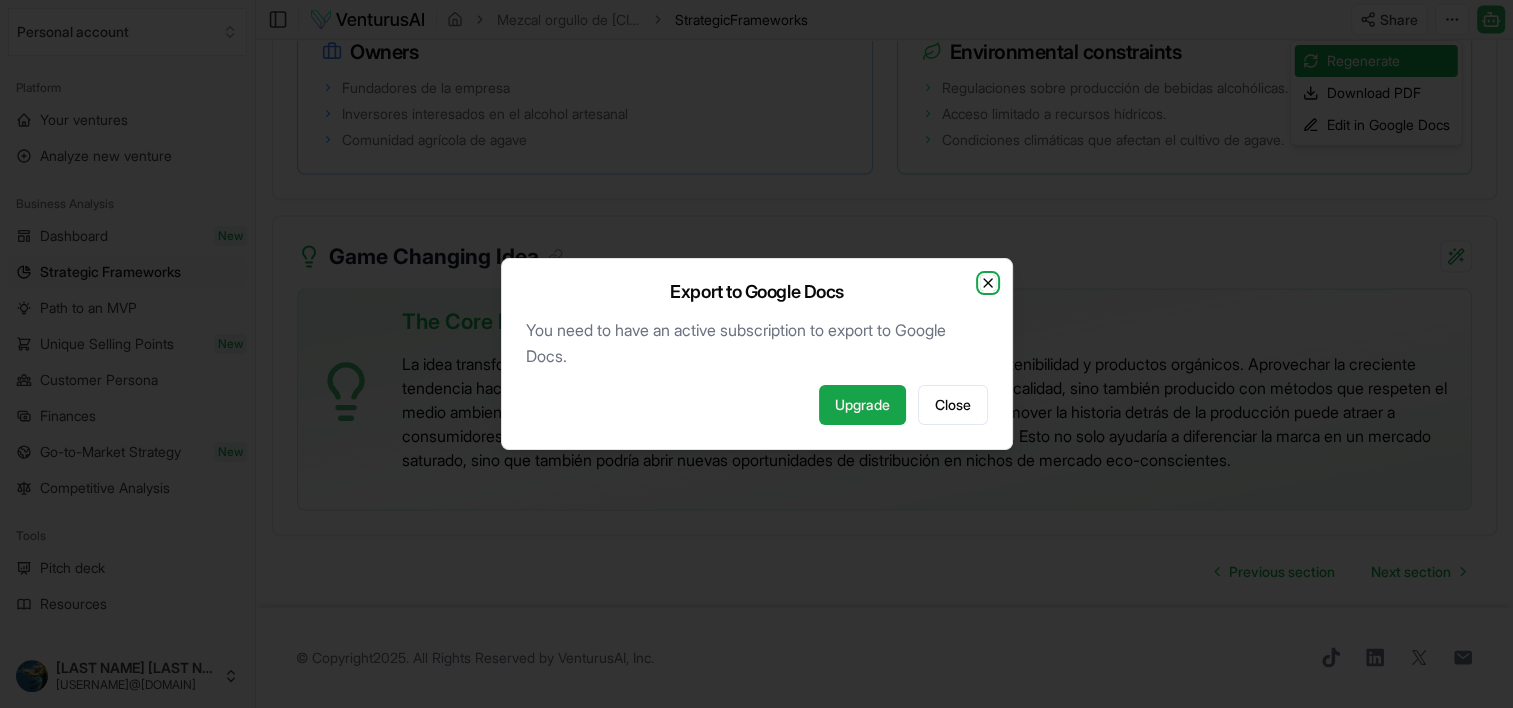 click 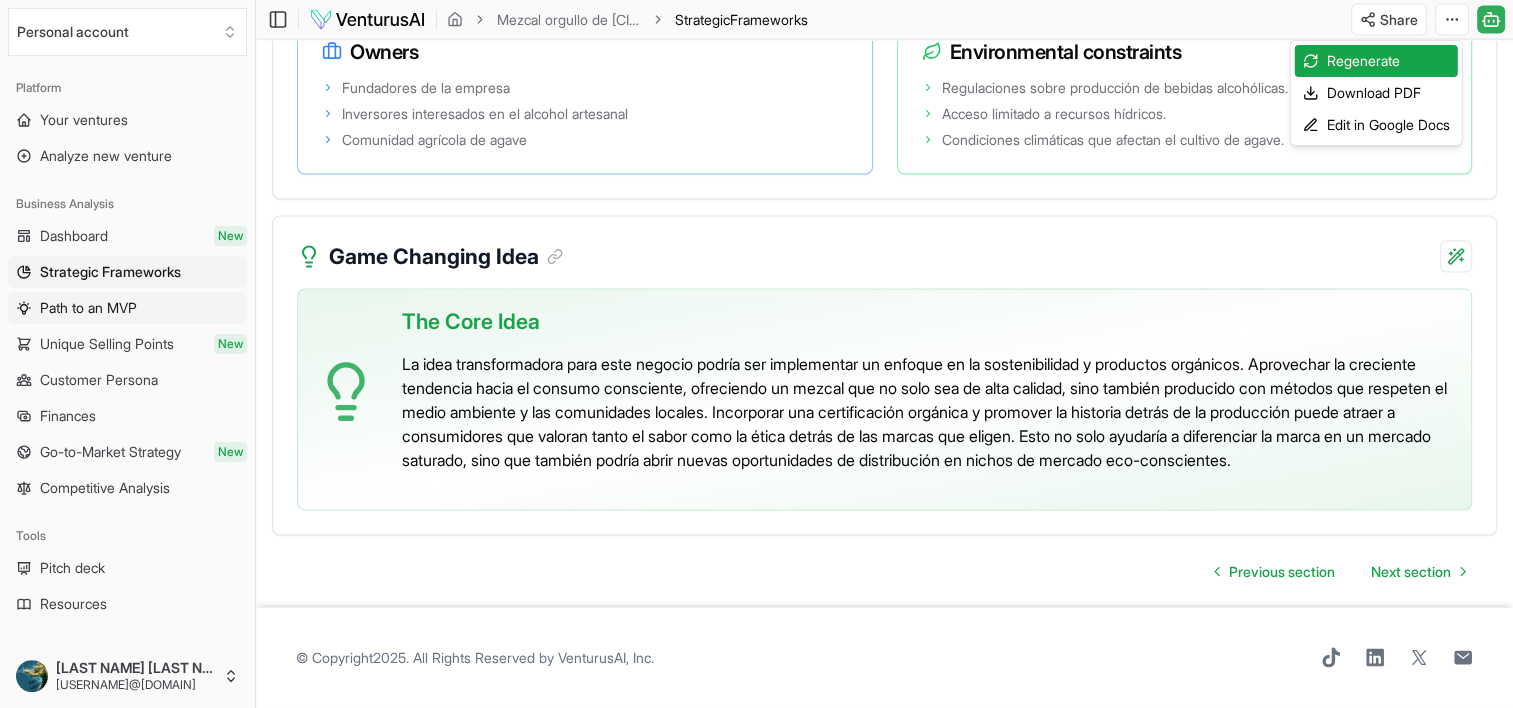 click on "We value your privacy We use cookies to enhance your browsing experience, serve personalized ads or content, and analyze our traffic. By clicking "Accept All", you consent to our use of cookies. Customize    Accept All Customize Consent Preferences   We use cookies to help you navigate efficiently and perform certain functions. You will find detailed information about all cookies under each consent category below. The cookies that are categorized as "Necessary" are stored on your browser as they are essential for enabling the basic functionalities of the site. ...  Show more Necessary Always Active Necessary cookies are required to enable the basic features of this site, such as providing secure log-in or adjusting your consent preferences. These cookies do not store any personally identifiable data. Cookie cookieyes-consent Duration 1 year Description Cookie __cf_bm Duration 1 hour Description This cookie, set by Cloudflare, is used to support Cloudflare Bot Management.  Cookie _cfuvid Duration session lidc" at bounding box center [756, -3624] 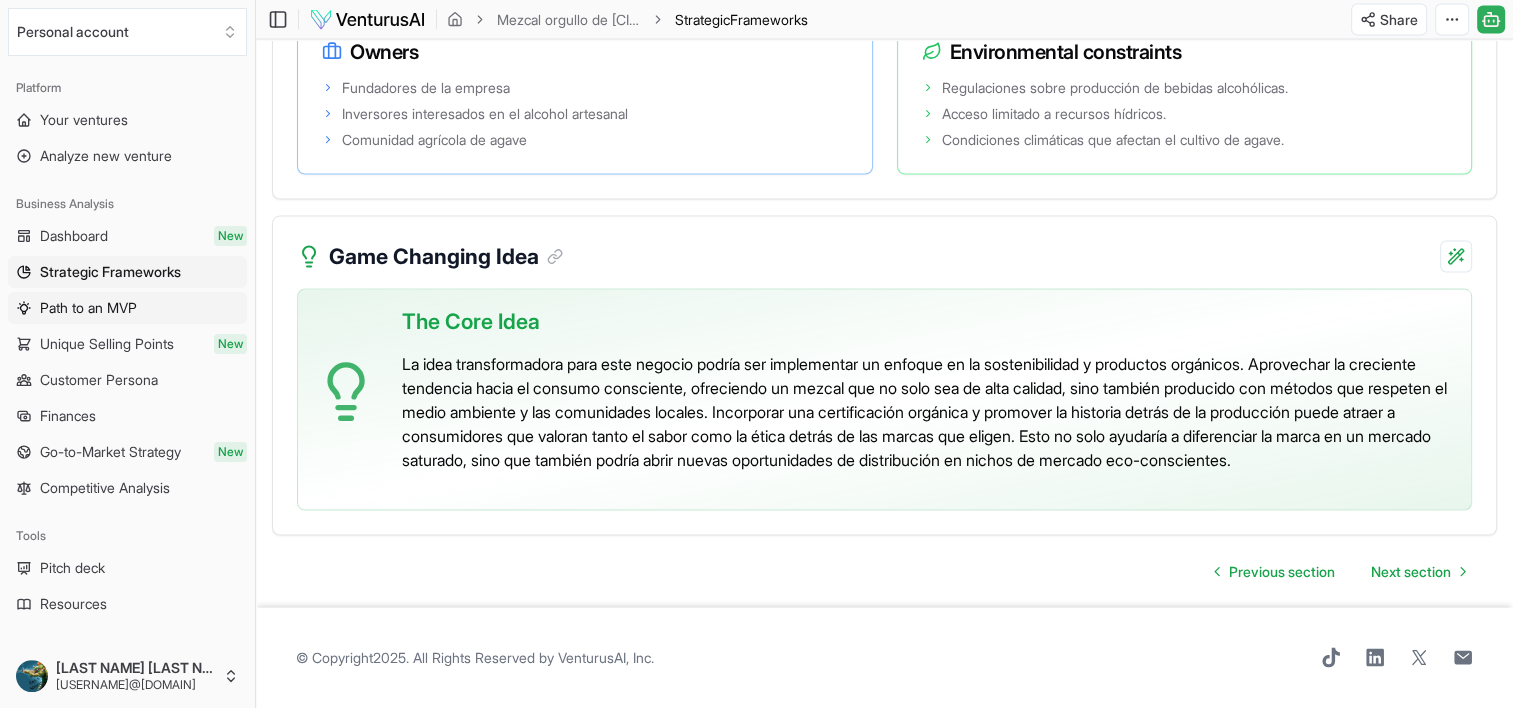click on "Path to an MVP" at bounding box center (88, 308) 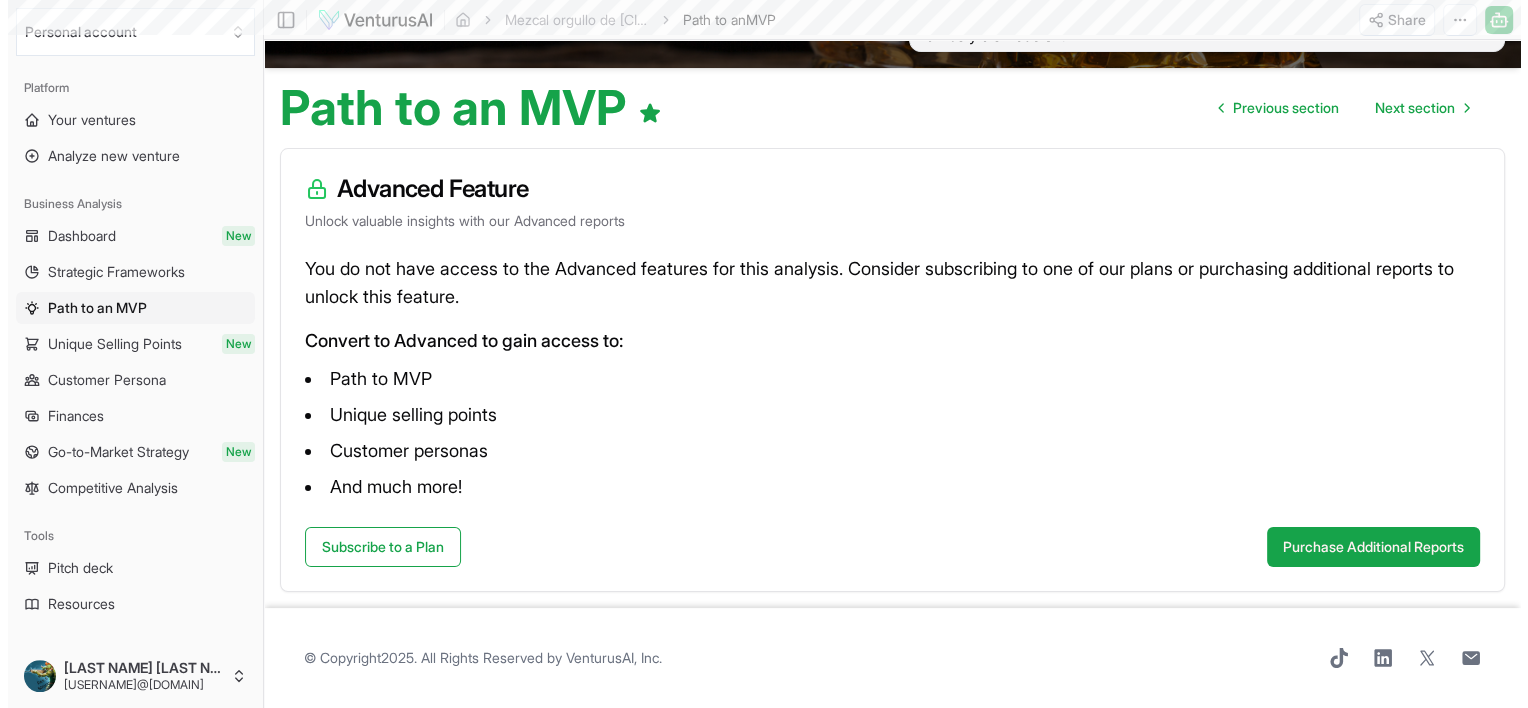 scroll, scrollTop: 0, scrollLeft: 0, axis: both 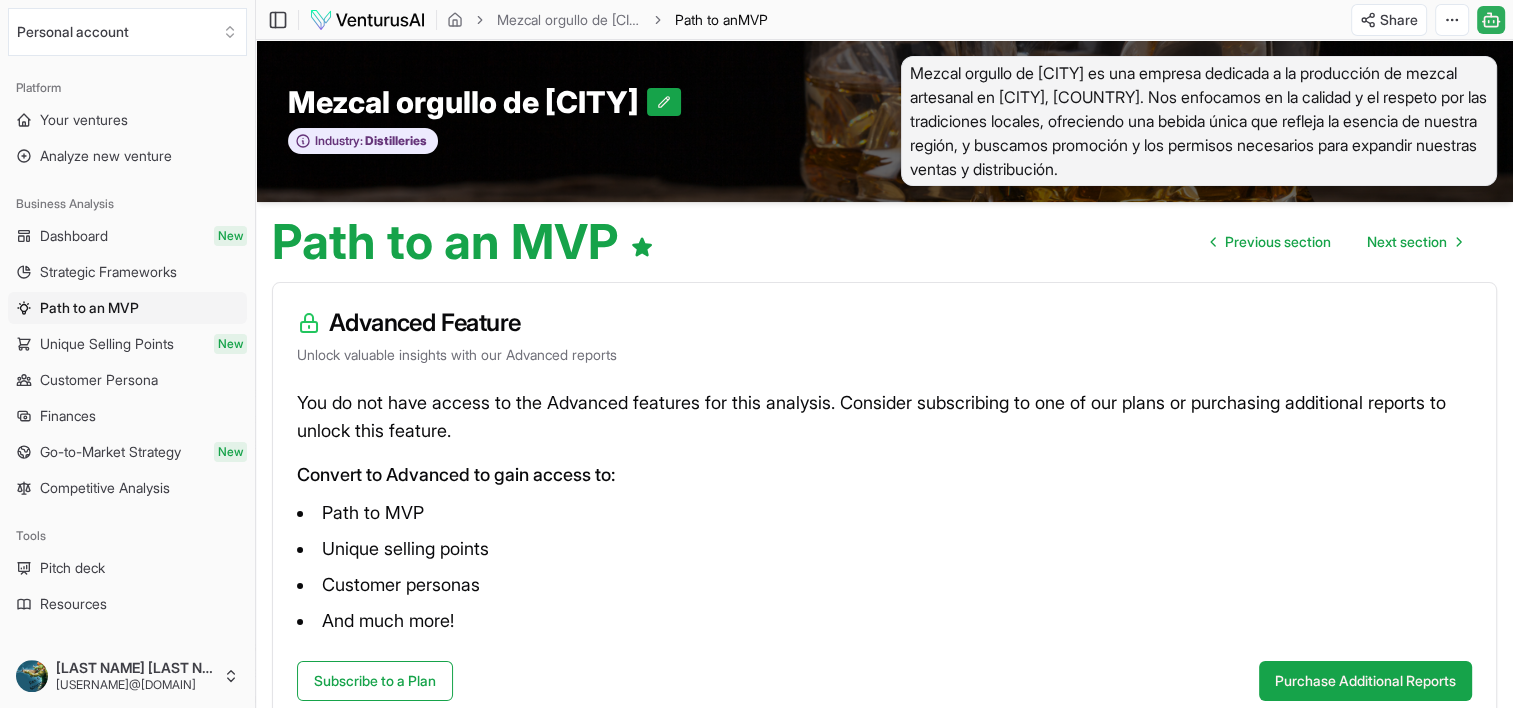 click on "Dashboard" at bounding box center (74, 236) 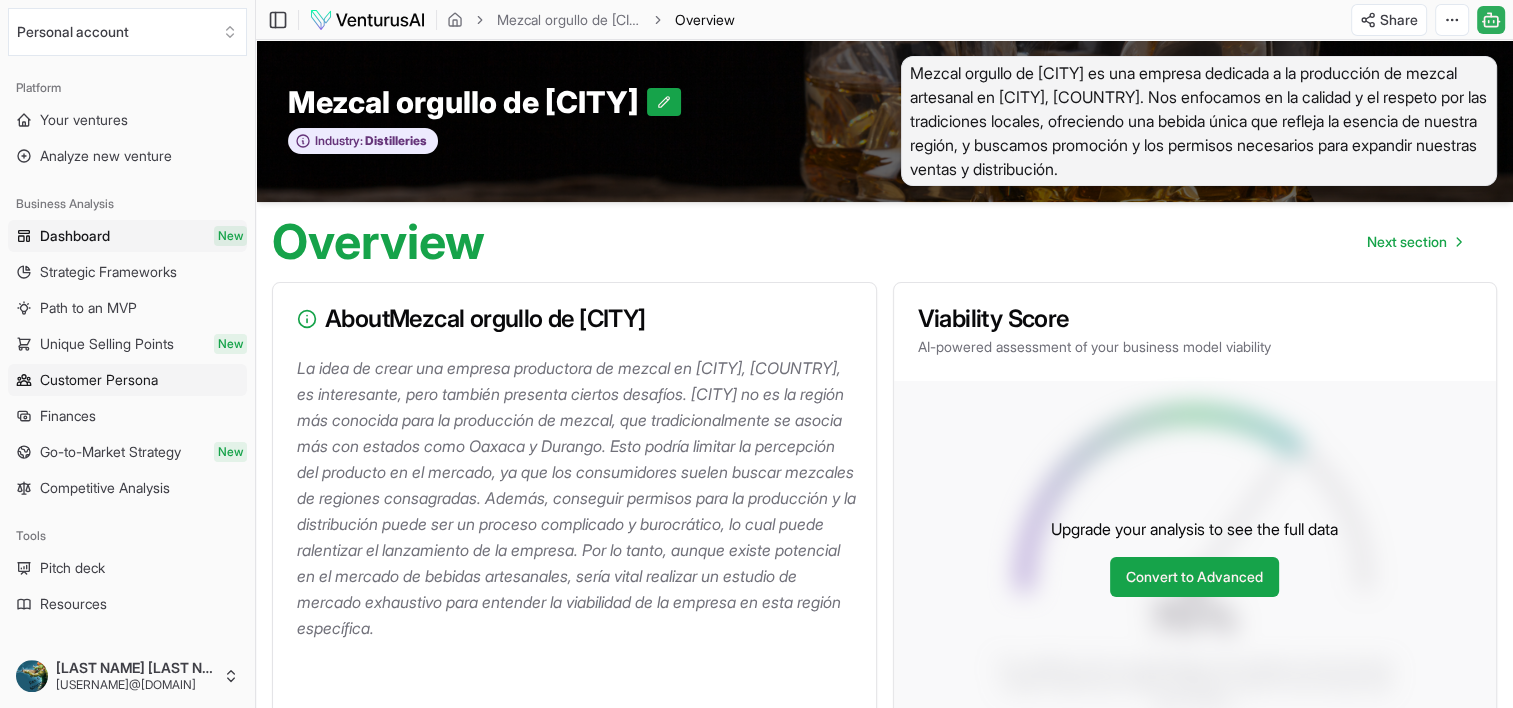 click on "Customer Persona" at bounding box center (99, 380) 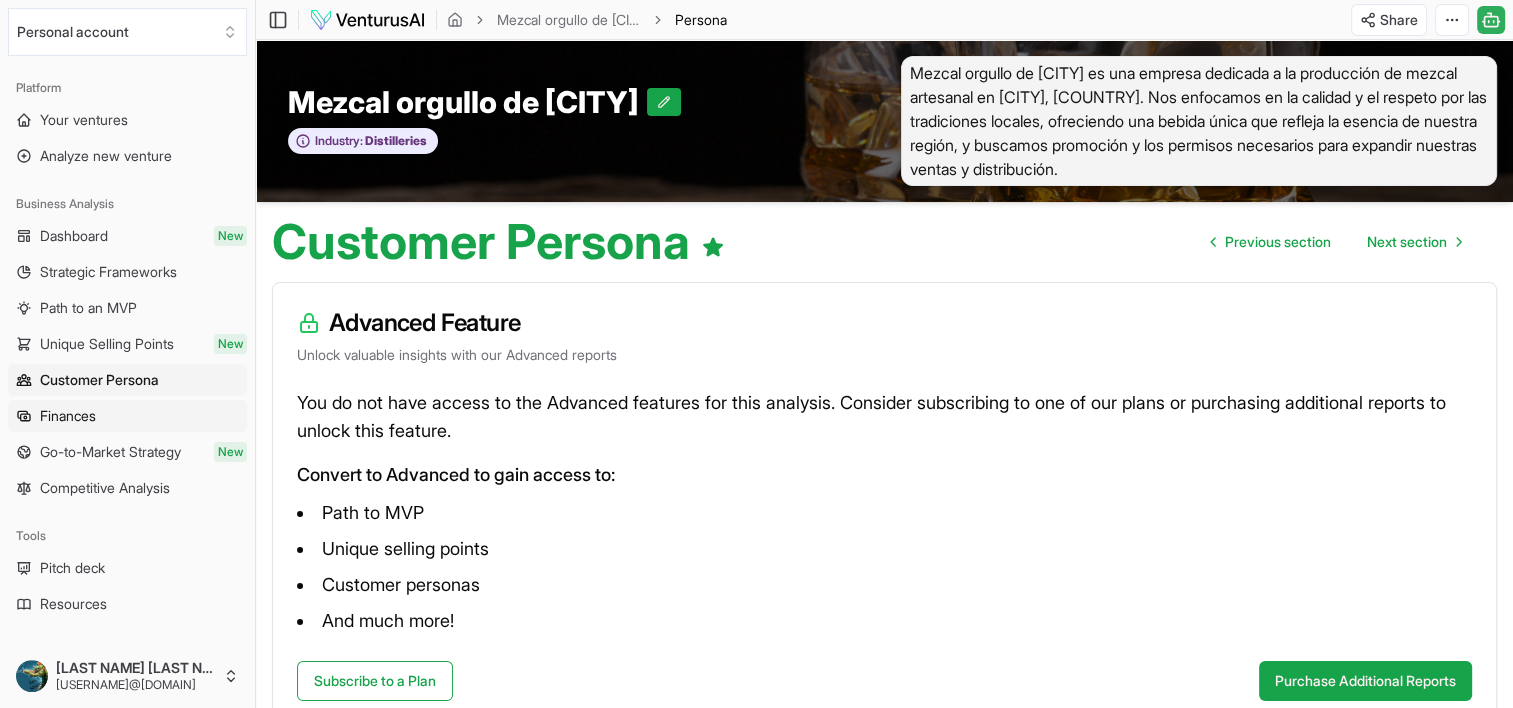 click on "Finances" at bounding box center [68, 416] 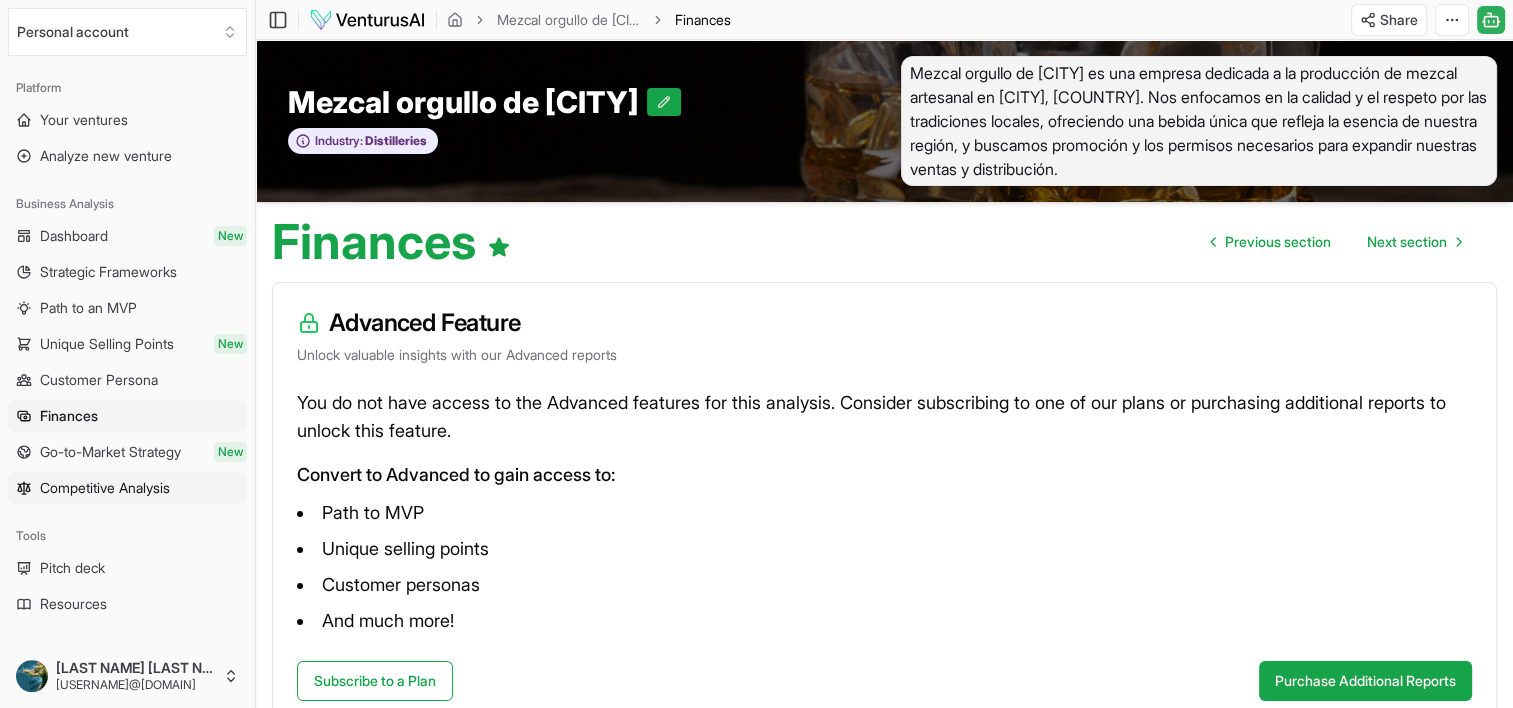 click on "Competitive Analysis" at bounding box center [105, 488] 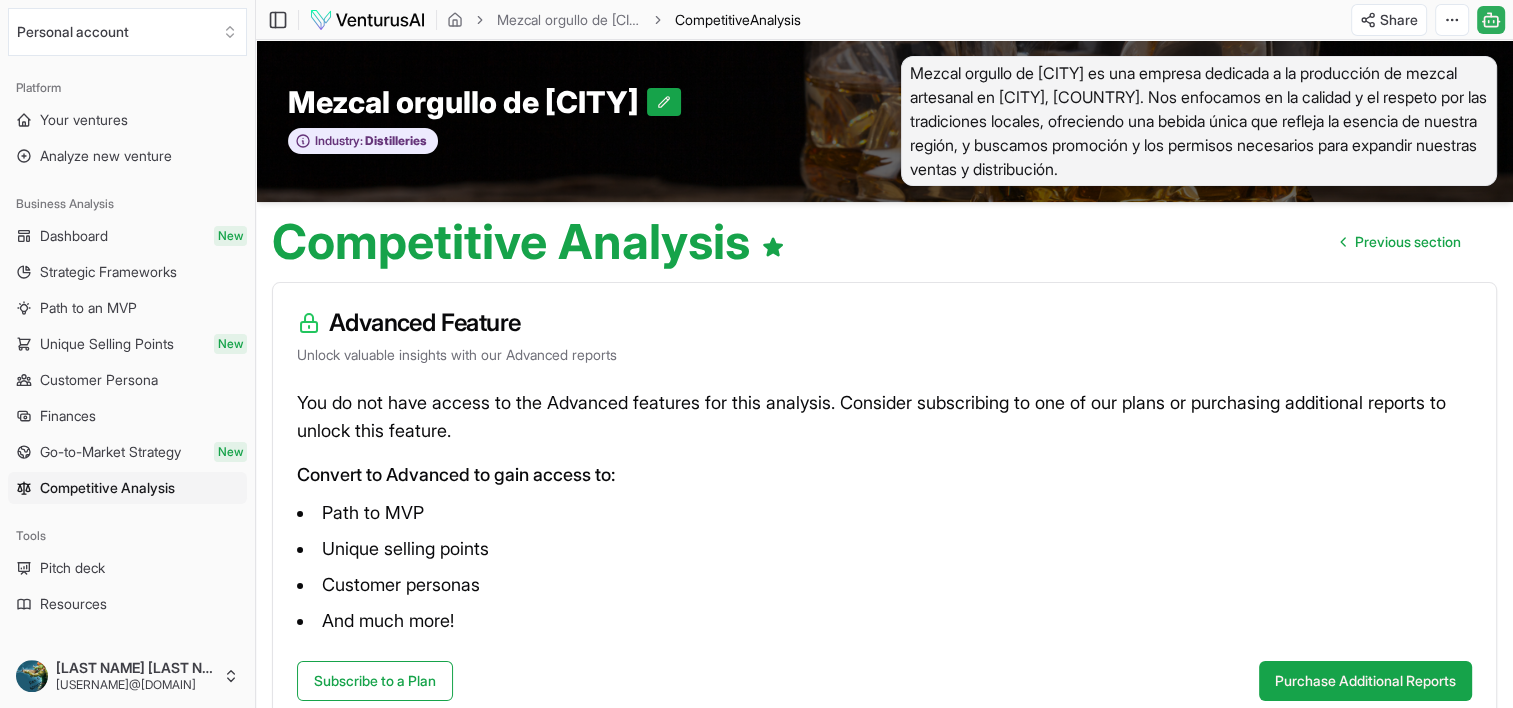 click on "Pitch deck" at bounding box center (72, 568) 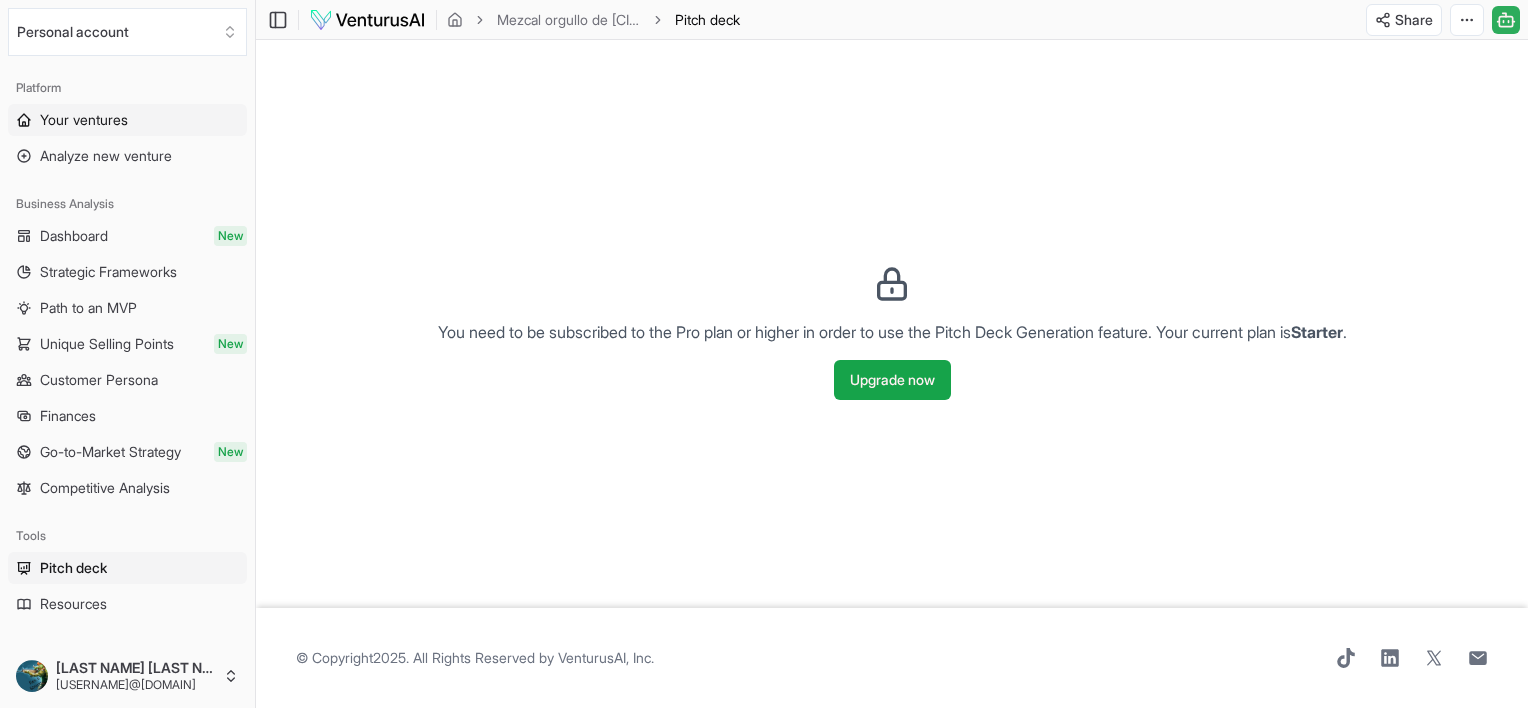 click on "Your ventures" at bounding box center (84, 120) 